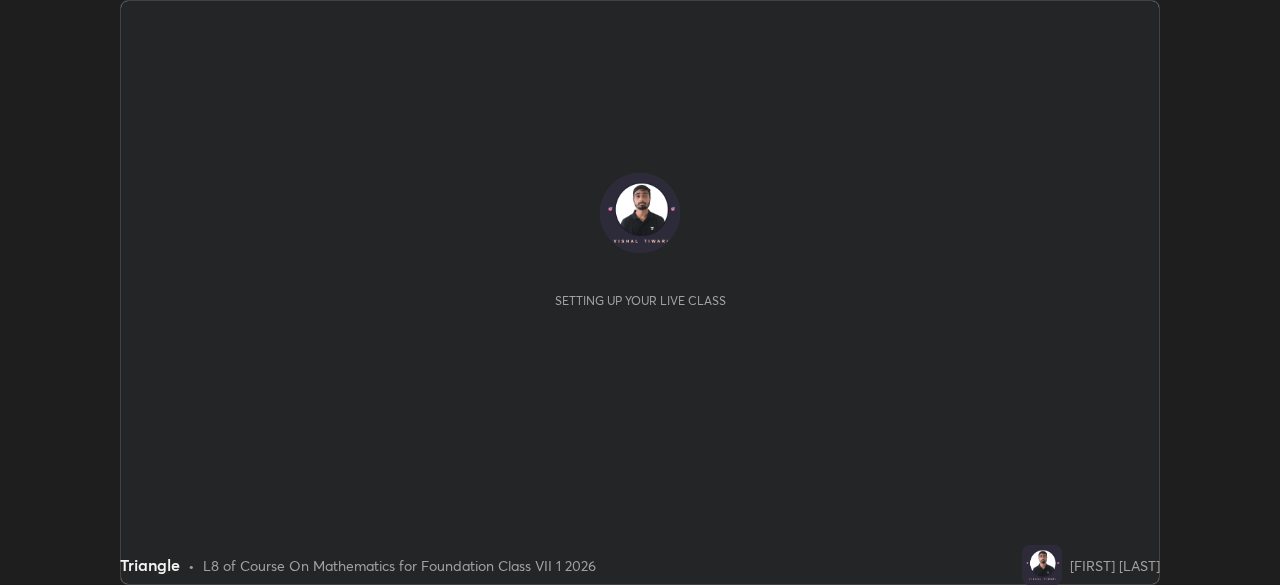 scroll, scrollTop: 0, scrollLeft: 0, axis: both 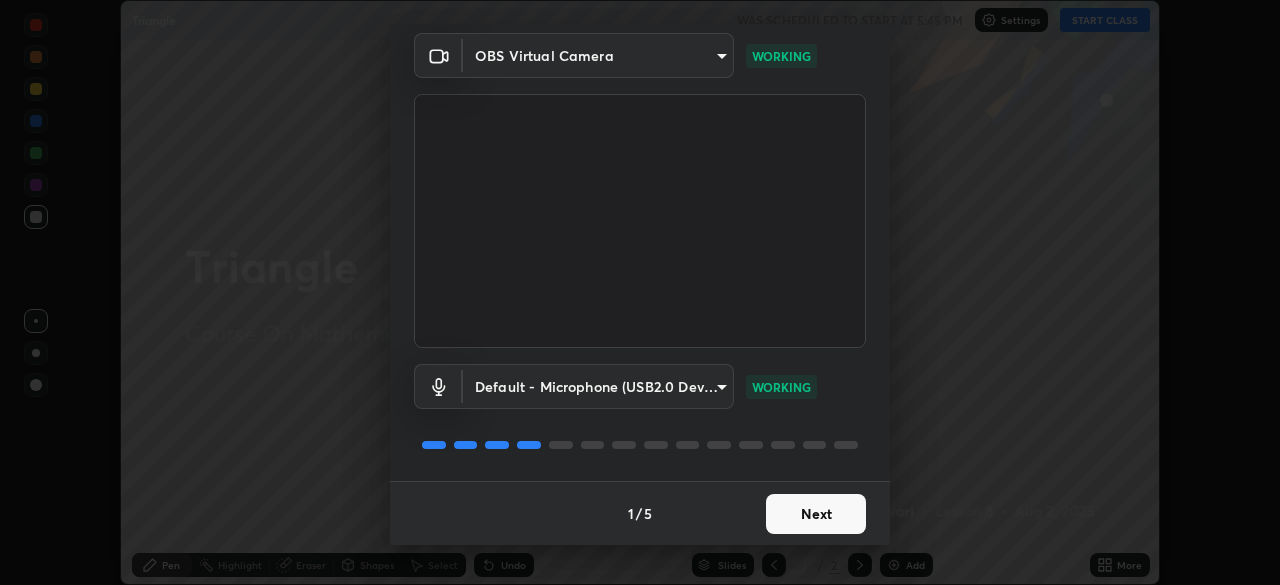 click on "Next" at bounding box center [816, 514] 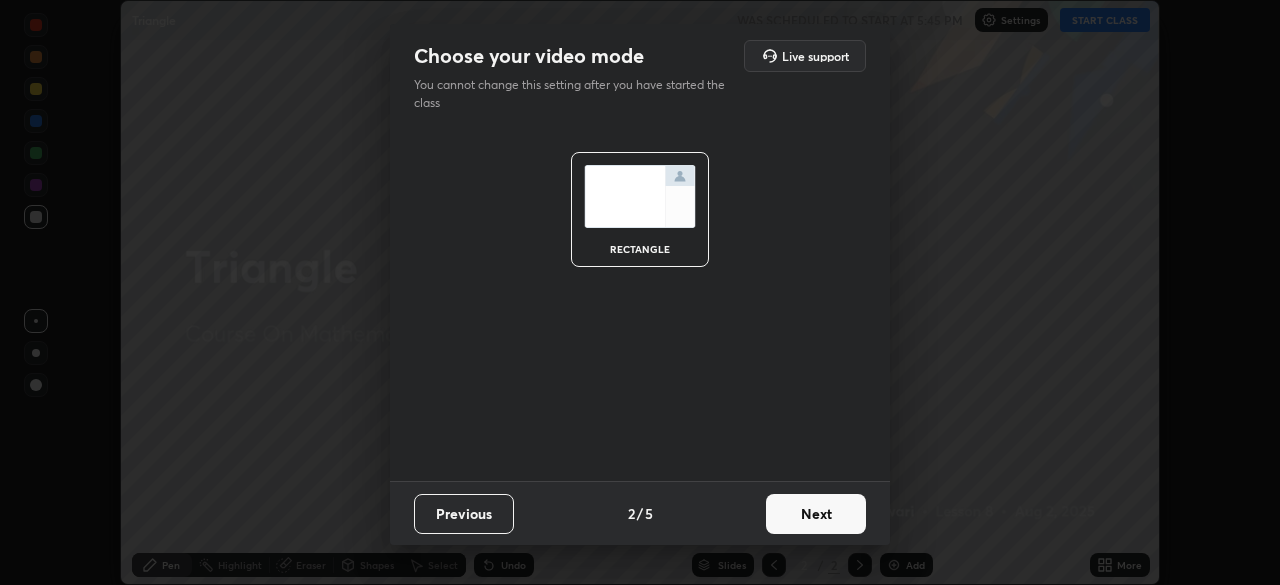 scroll, scrollTop: 0, scrollLeft: 0, axis: both 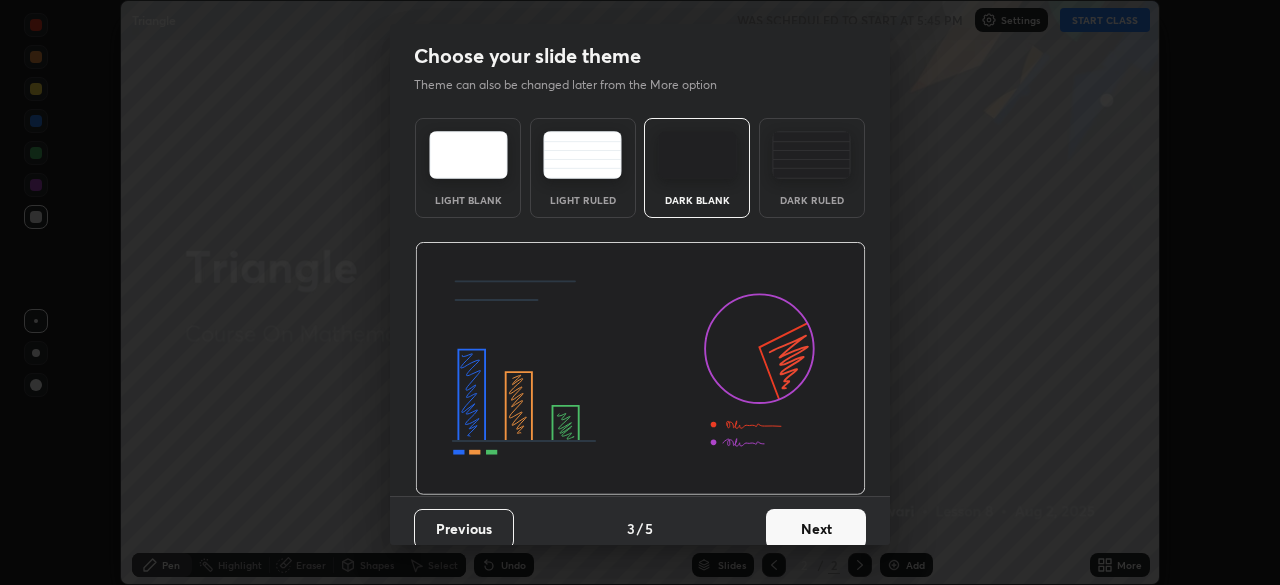 click on "Next" at bounding box center (816, 529) 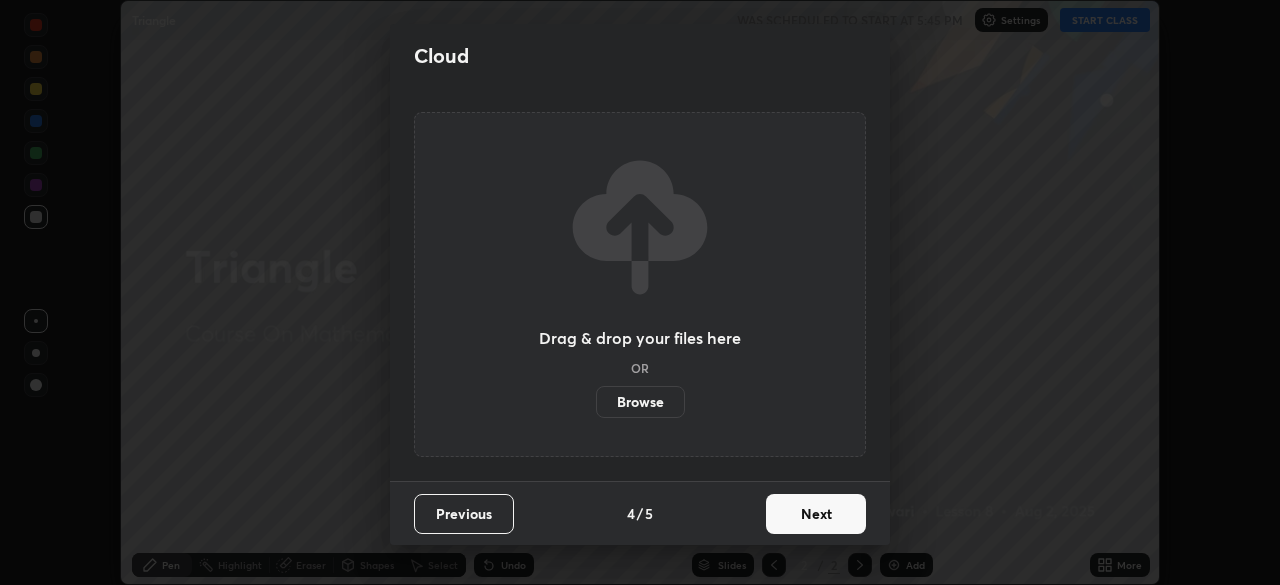 click on "Next" at bounding box center [816, 514] 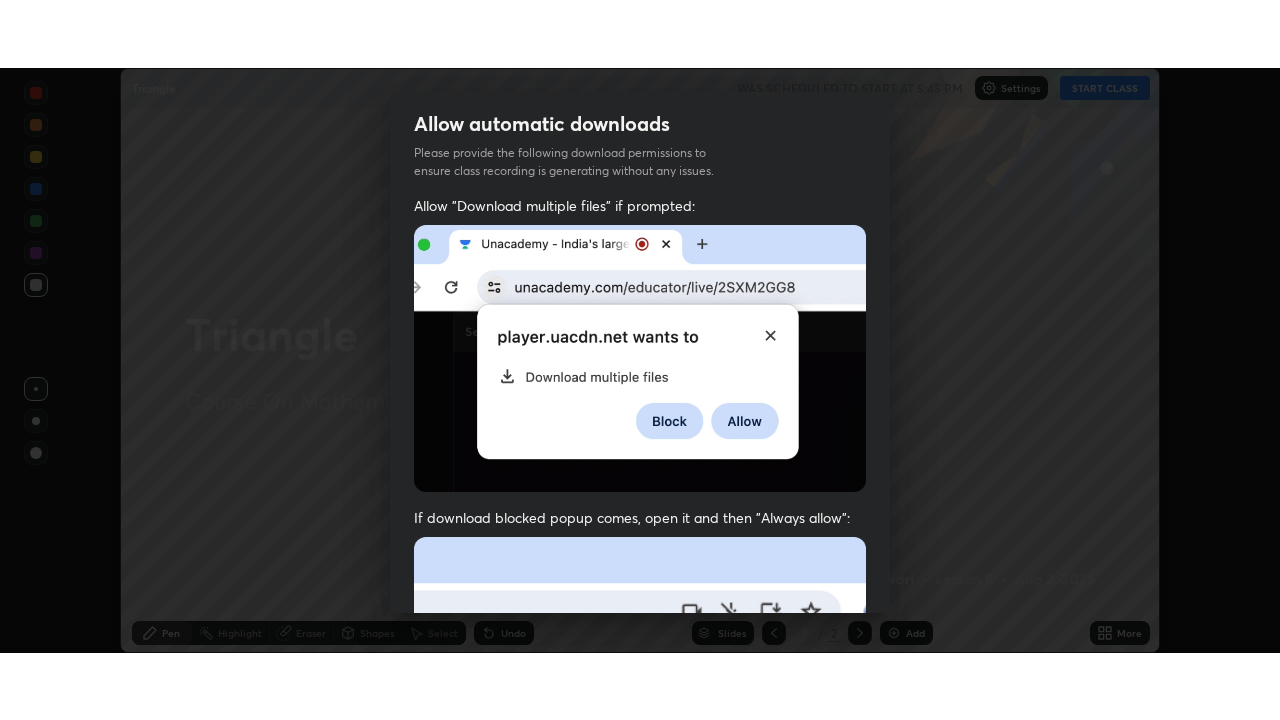 scroll, scrollTop: 479, scrollLeft: 0, axis: vertical 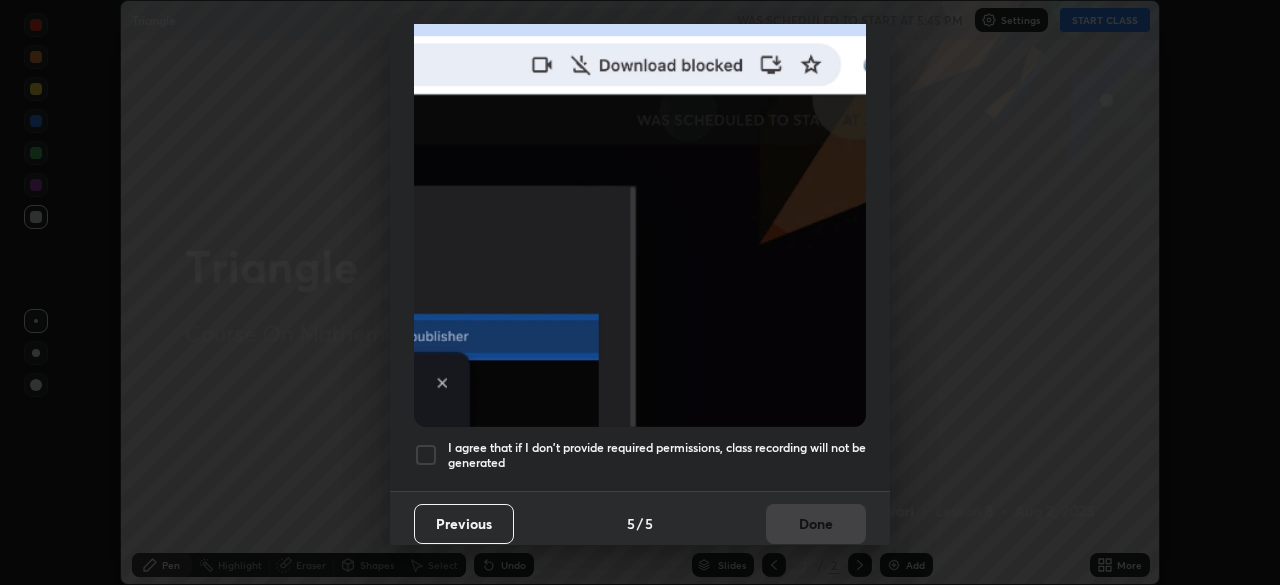 click at bounding box center [426, 455] 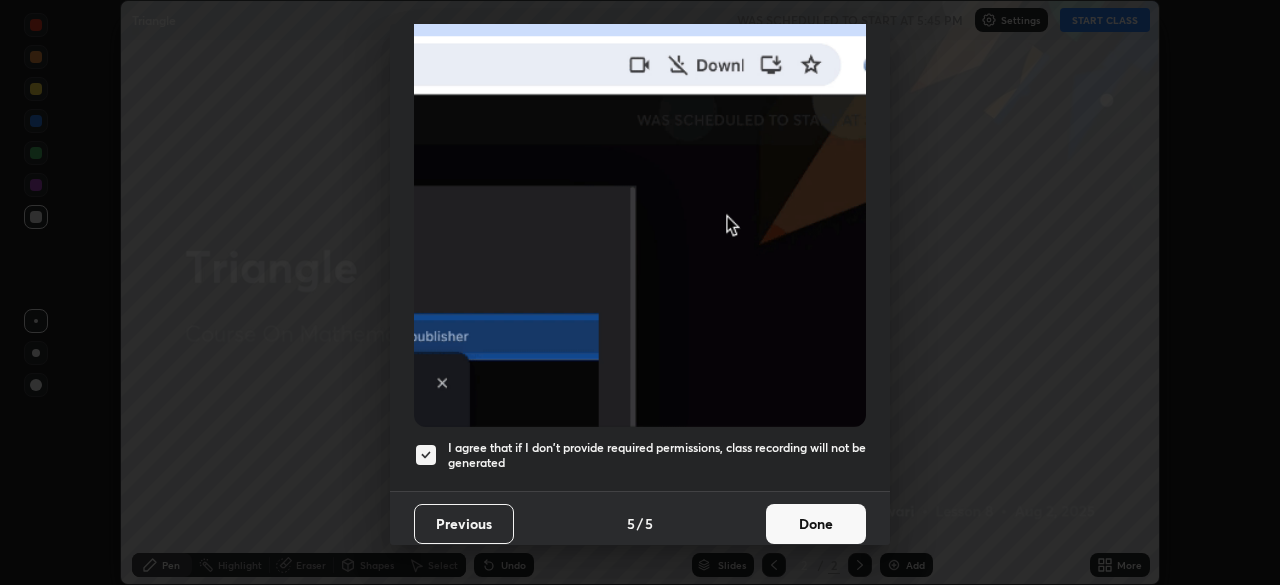 click on "Done" at bounding box center [816, 524] 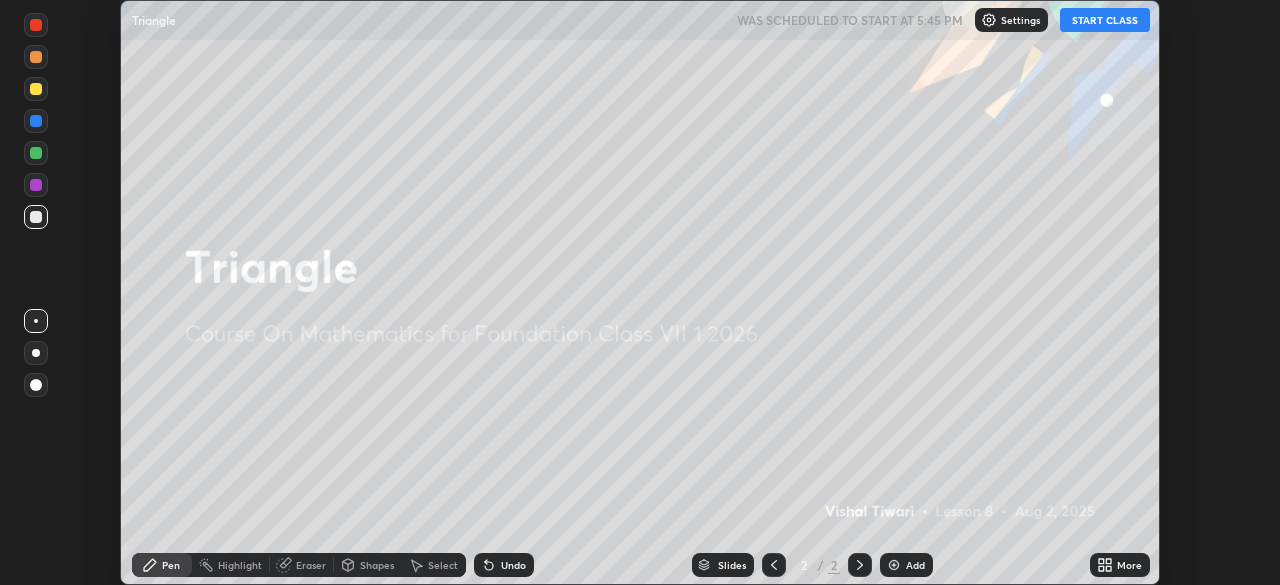 click on "Add" at bounding box center (906, 565) 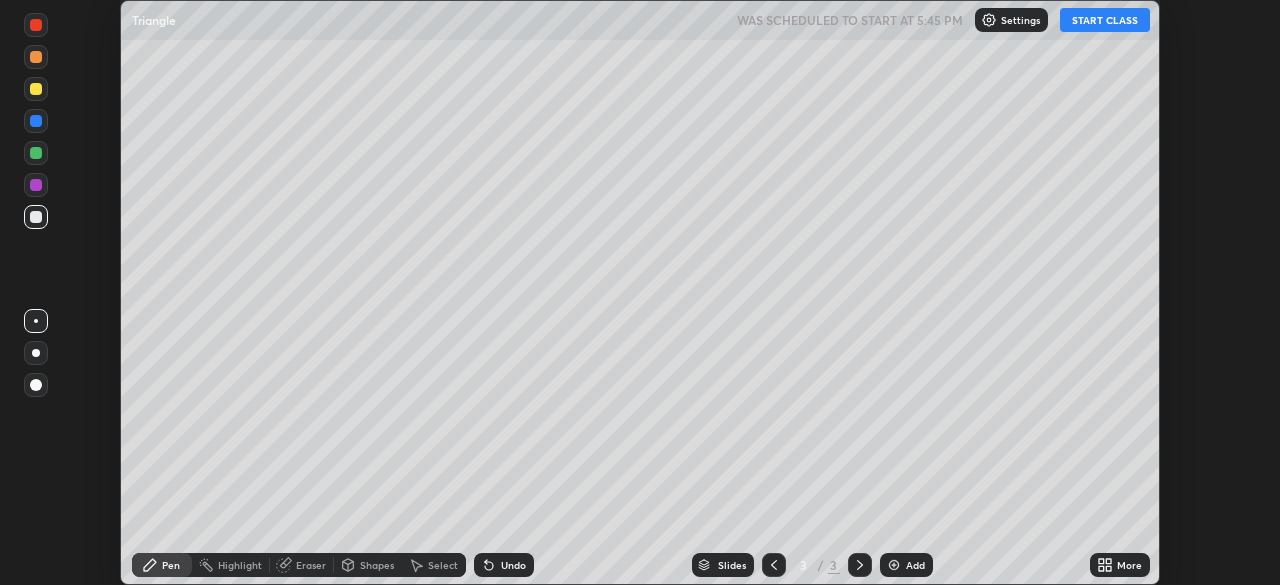 click on "START CLASS" at bounding box center [1105, 20] 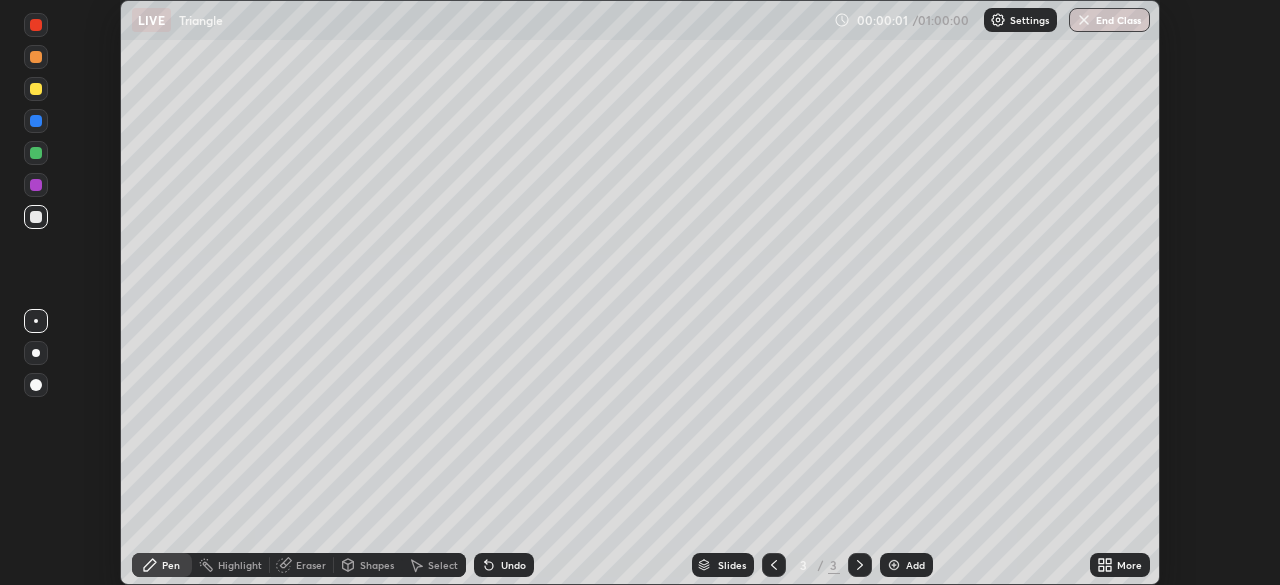 click on "LIVE Triangle" at bounding box center (479, 20) 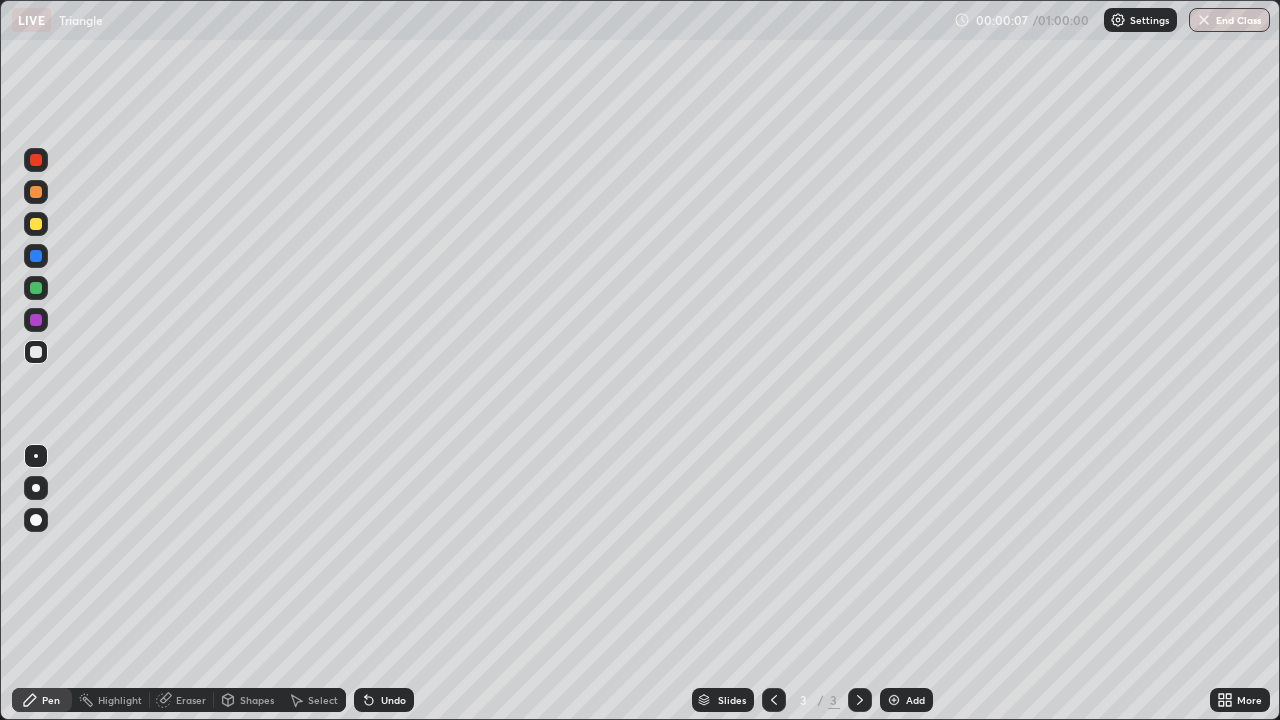 scroll, scrollTop: 99280, scrollLeft: 98720, axis: both 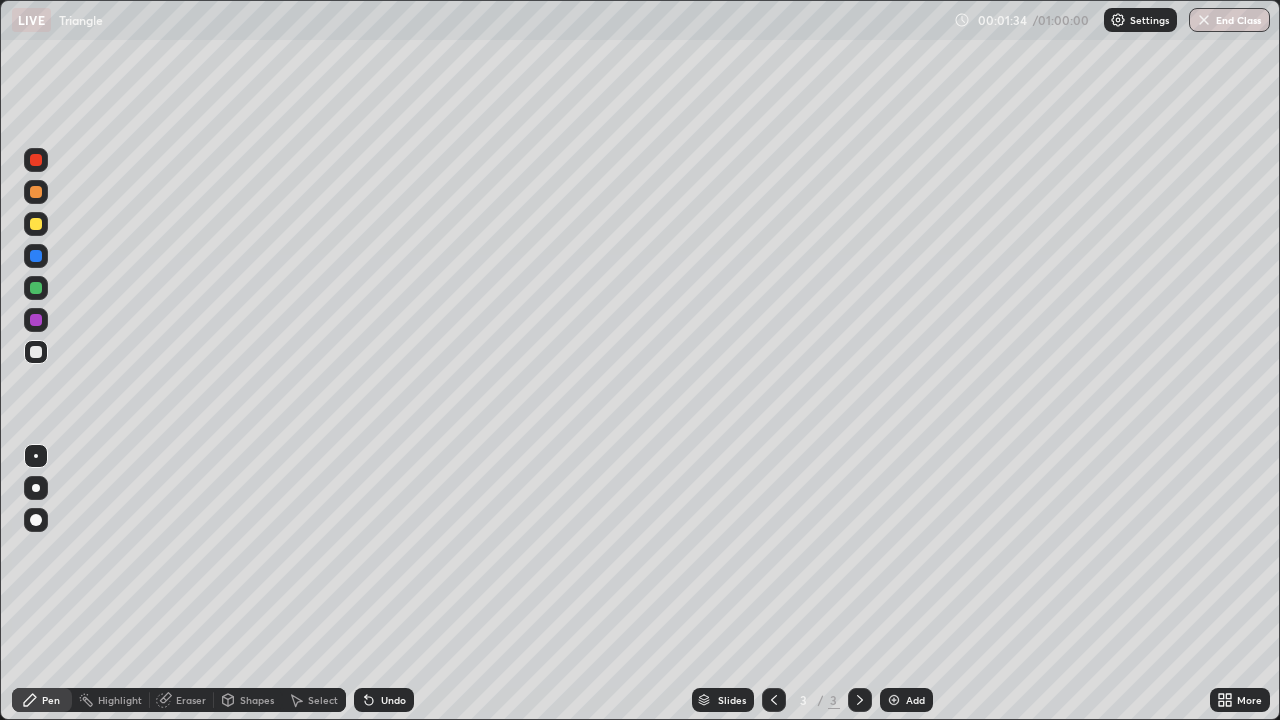 click on "Shapes" at bounding box center [257, 700] 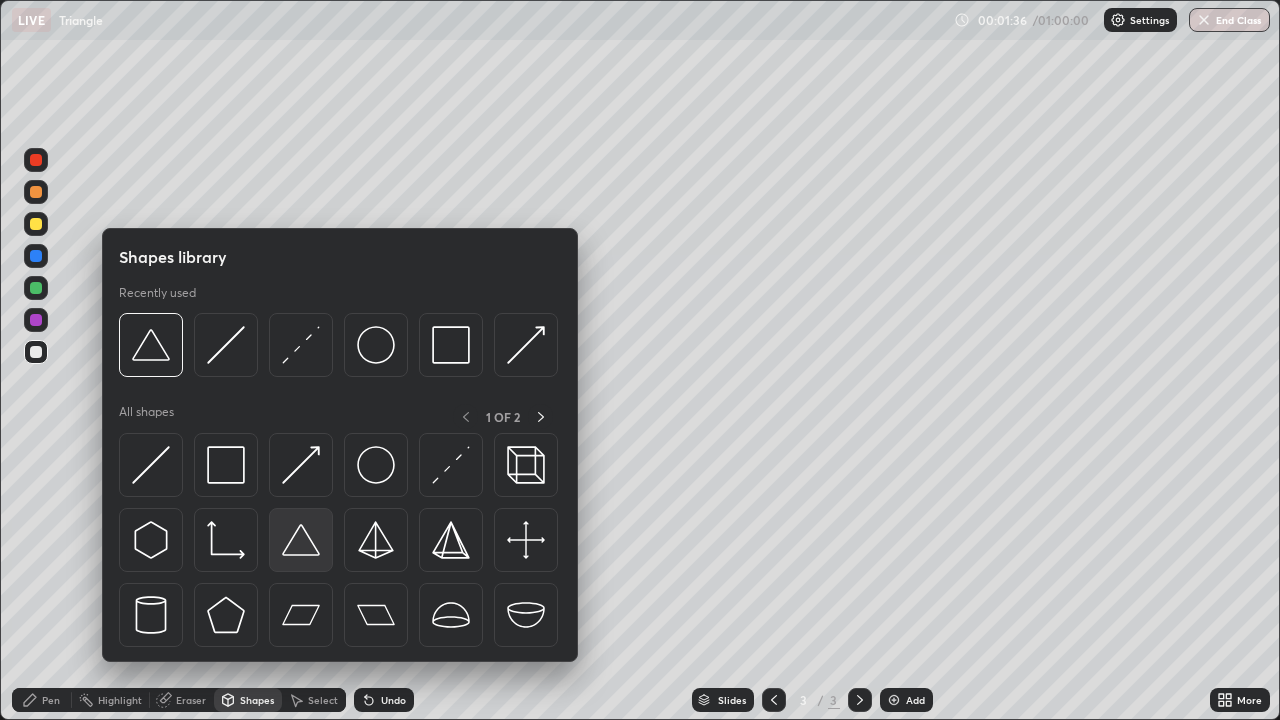 click at bounding box center (301, 540) 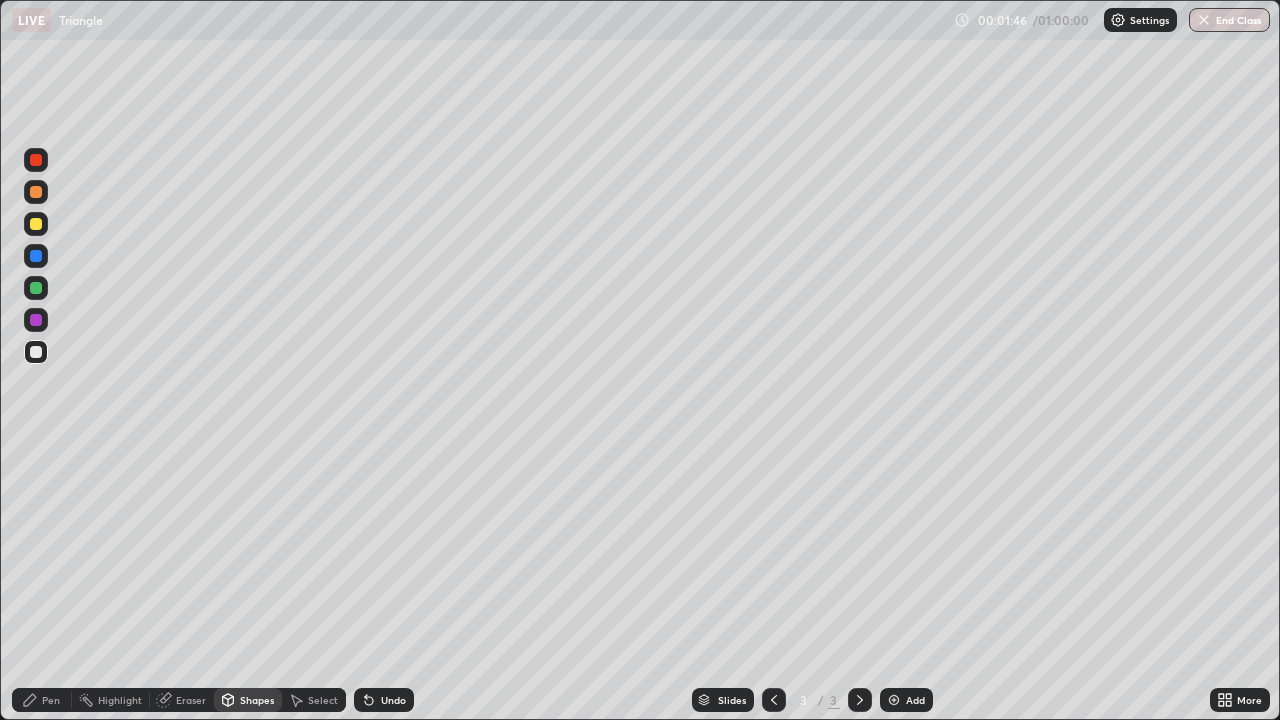 click on "Shapes" at bounding box center [257, 700] 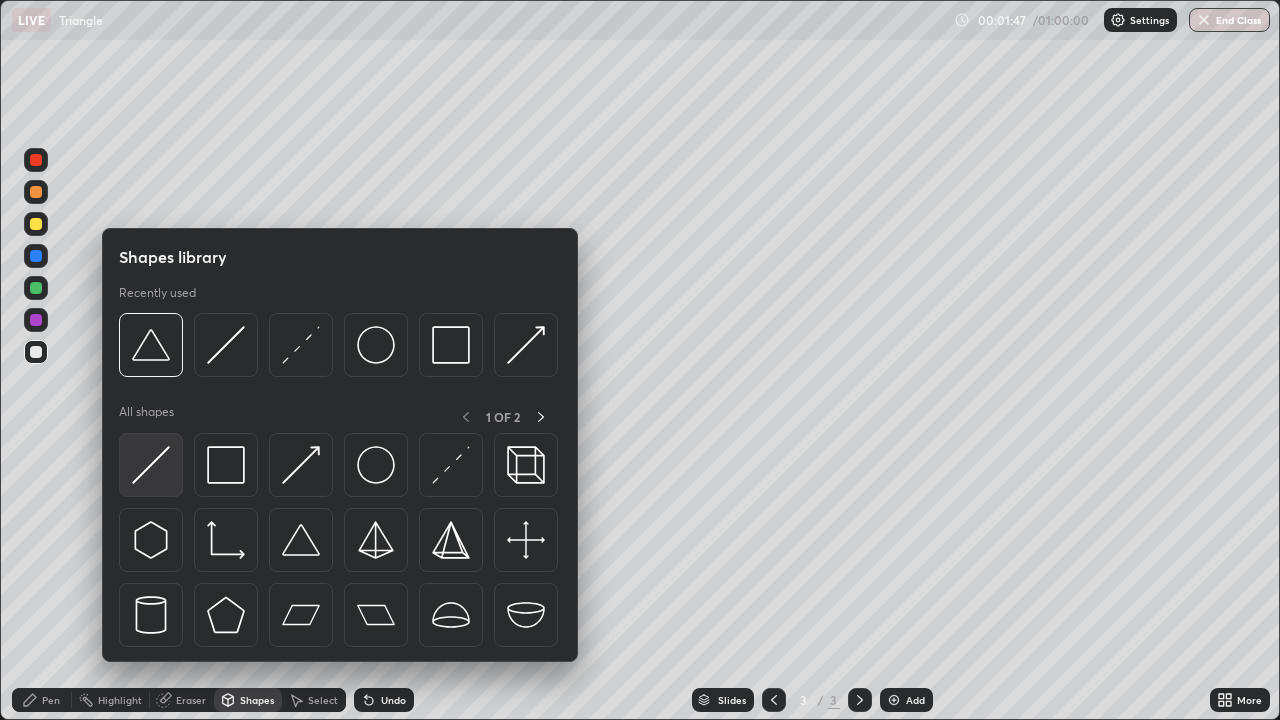 click at bounding box center (151, 465) 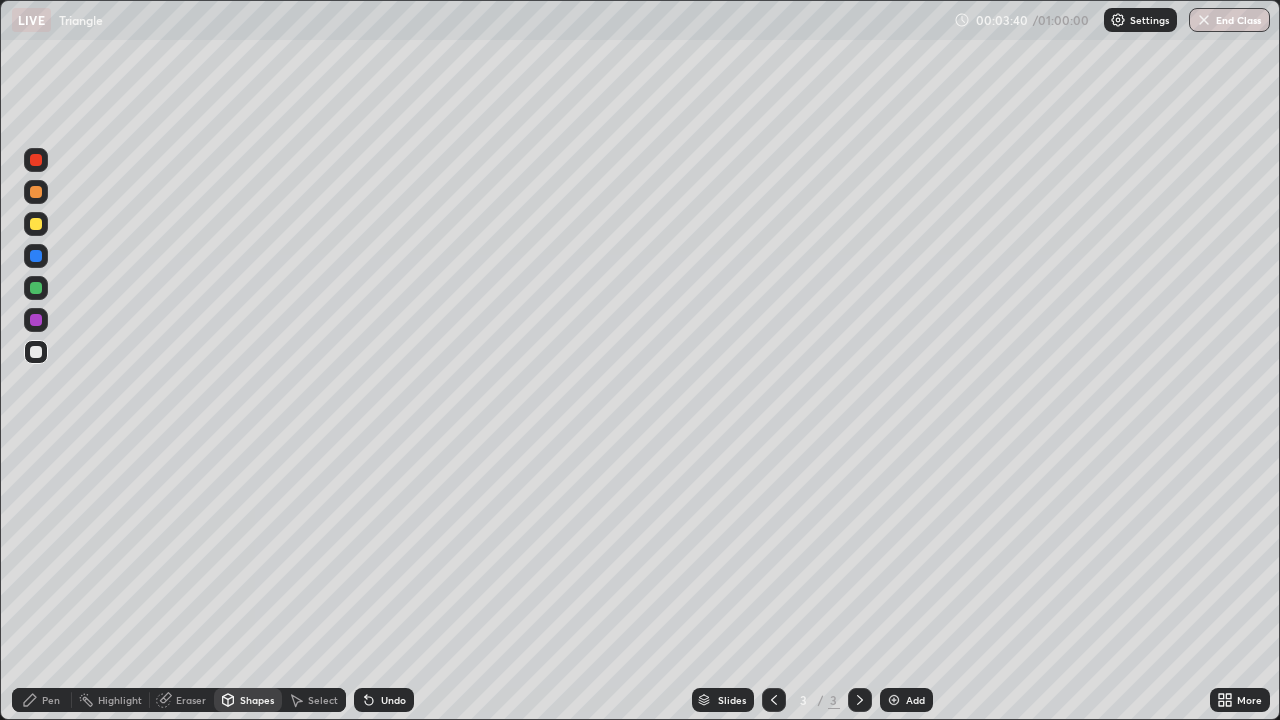 click on "Pen" at bounding box center (51, 700) 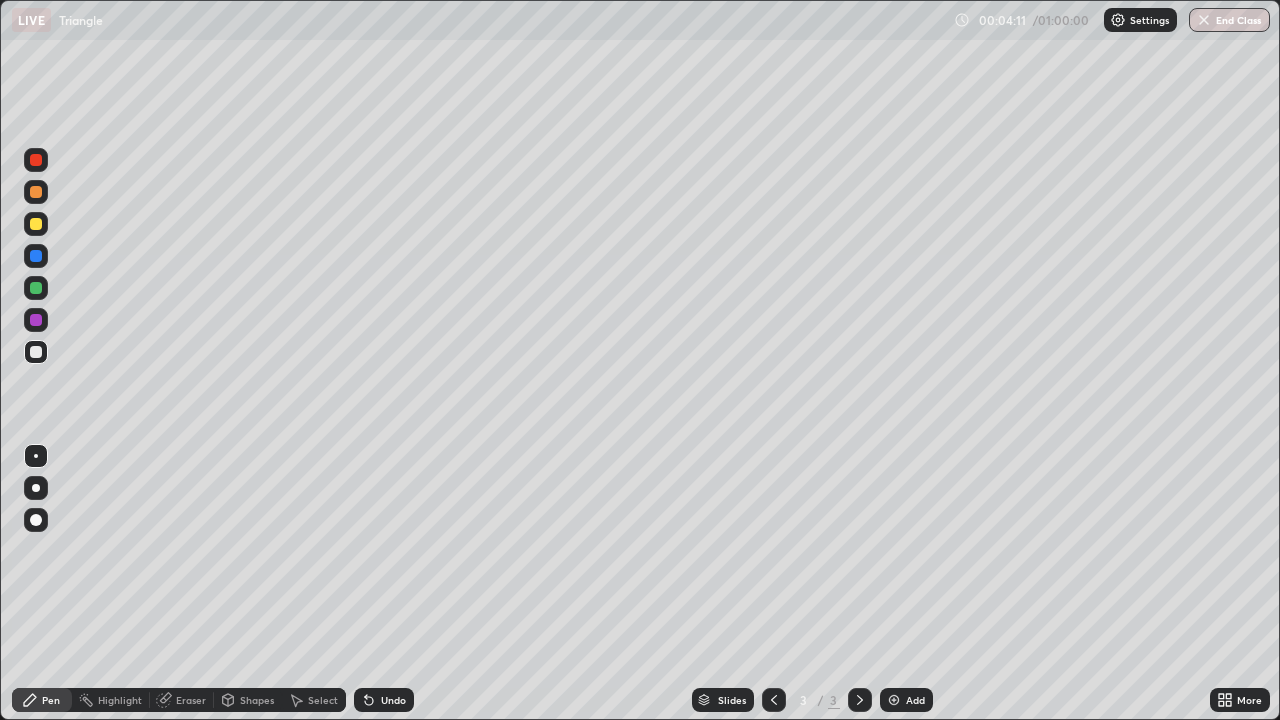 click on "Eraser" at bounding box center [191, 700] 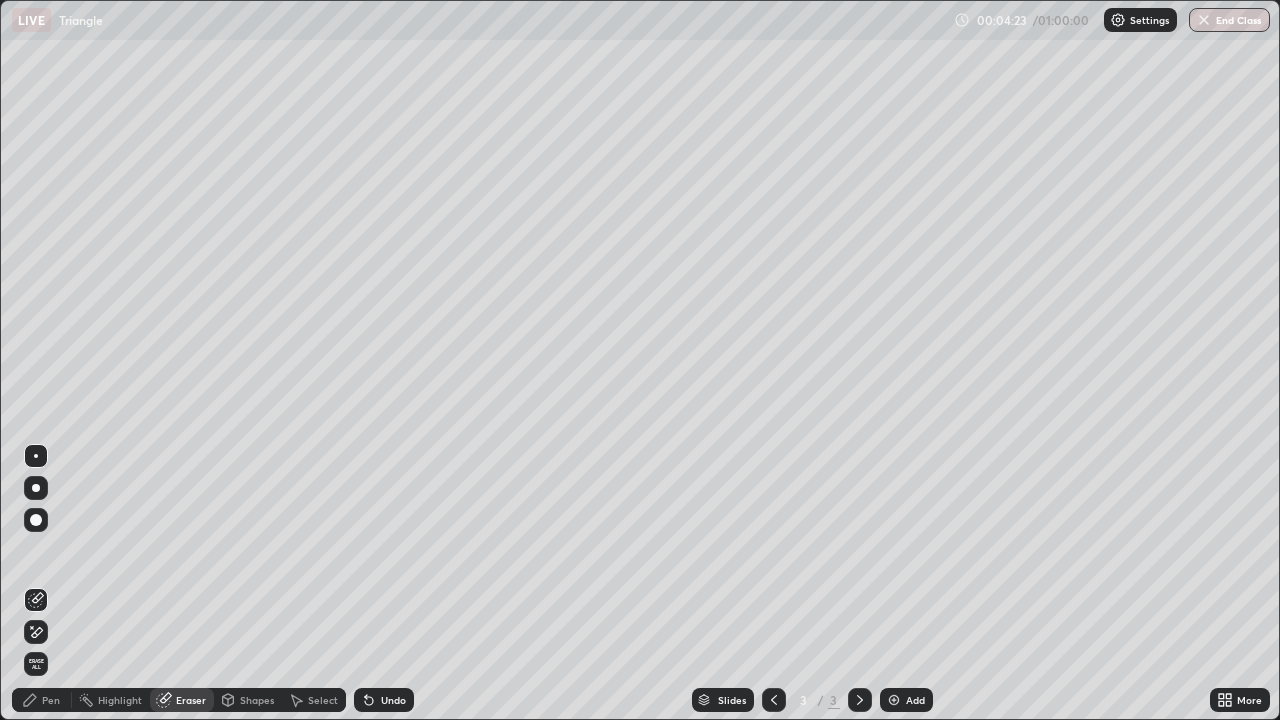 click on "Pen" at bounding box center (42, 700) 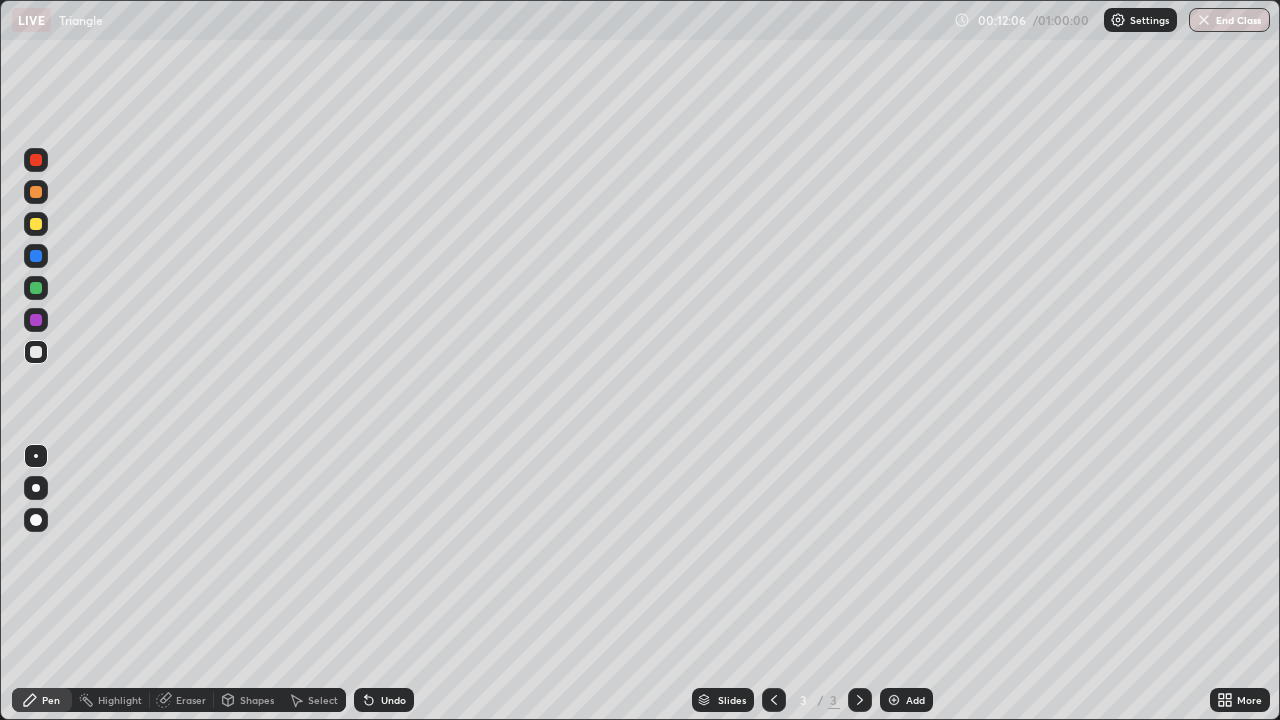 click at bounding box center [894, 700] 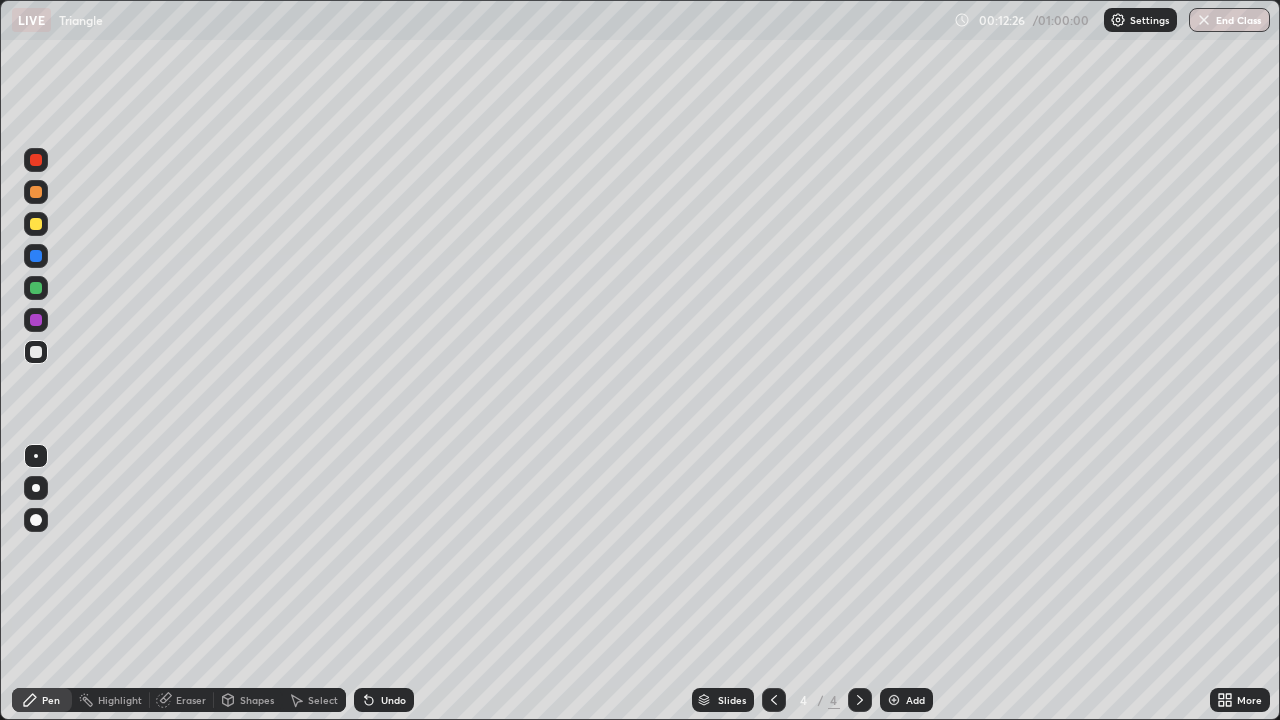 click 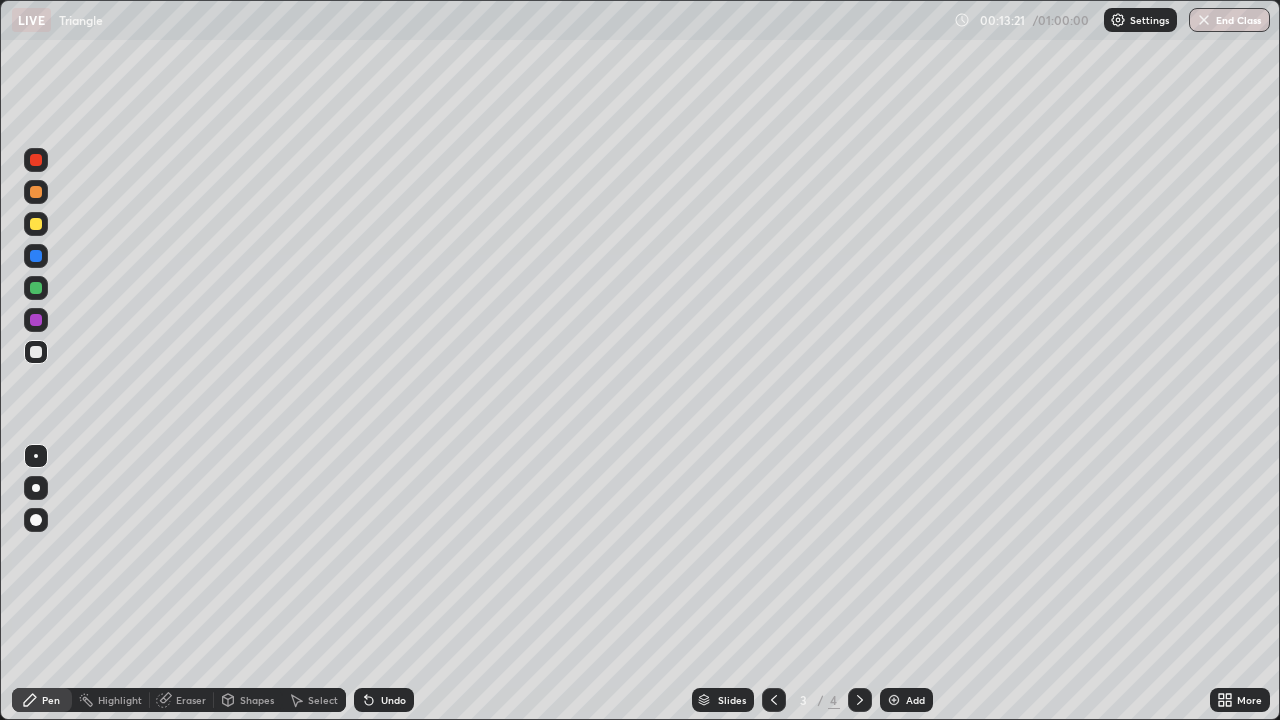 click 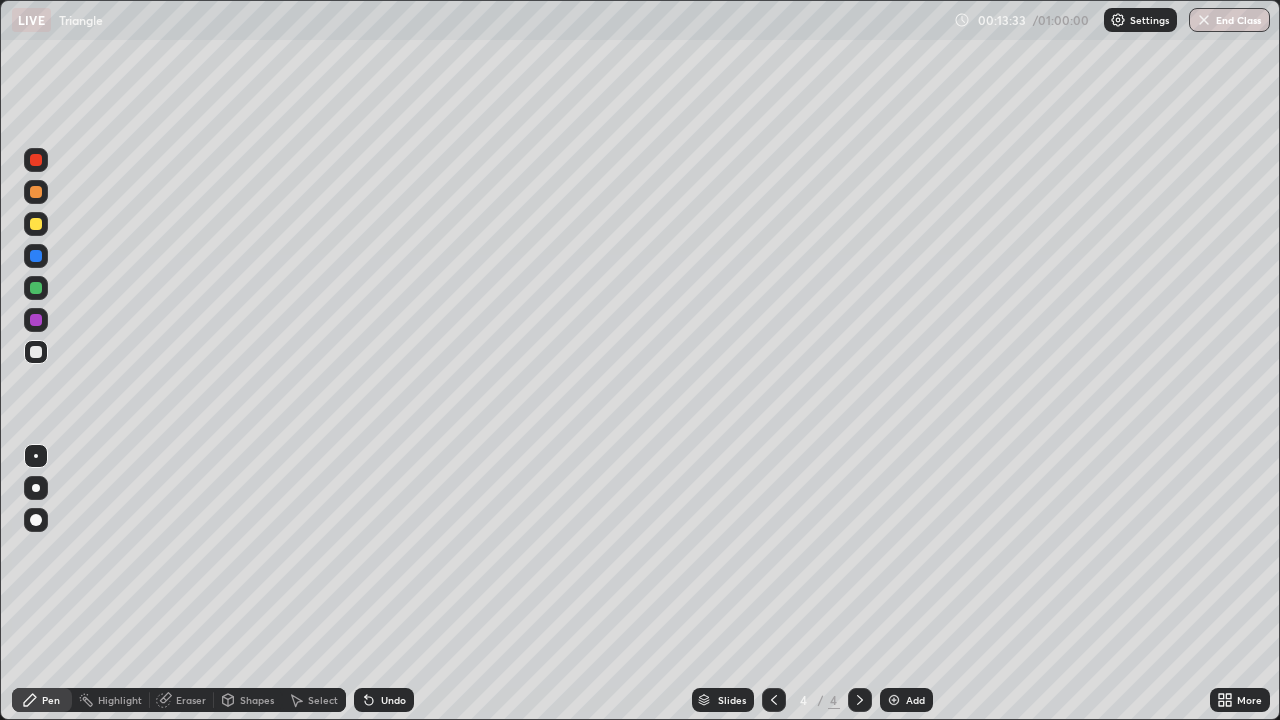 click on "Shapes" at bounding box center [257, 700] 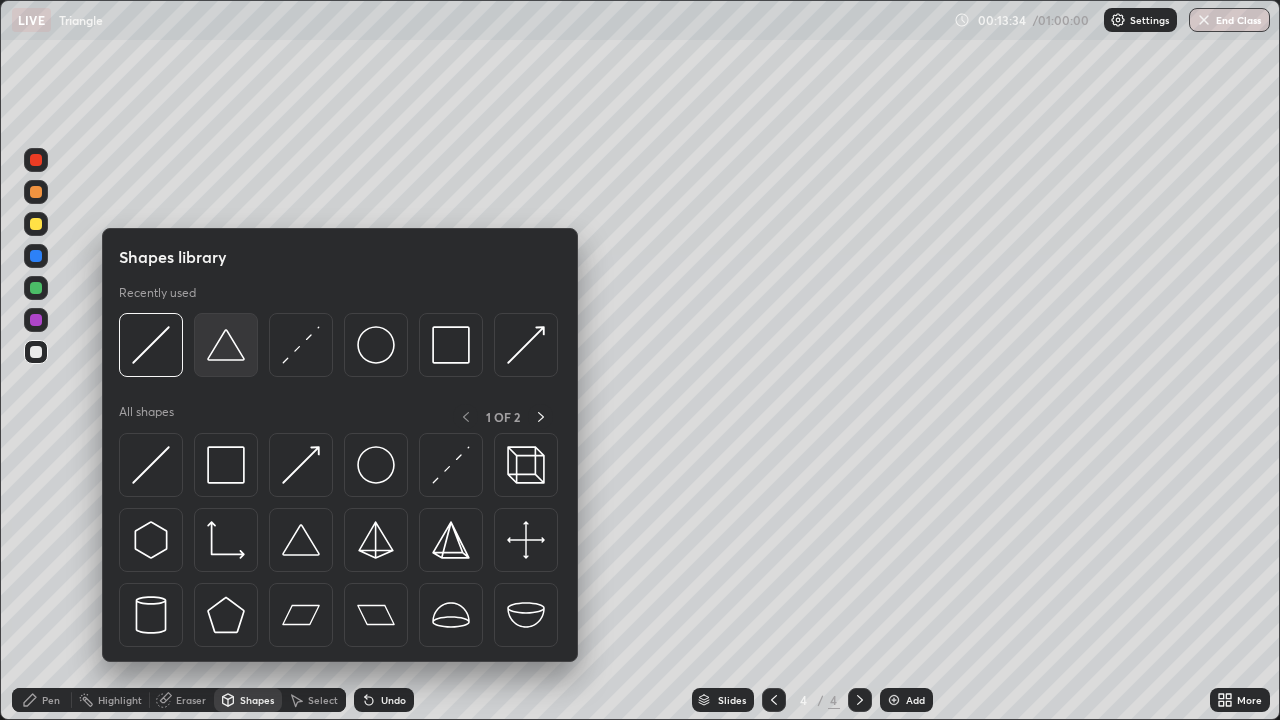click at bounding box center (226, 345) 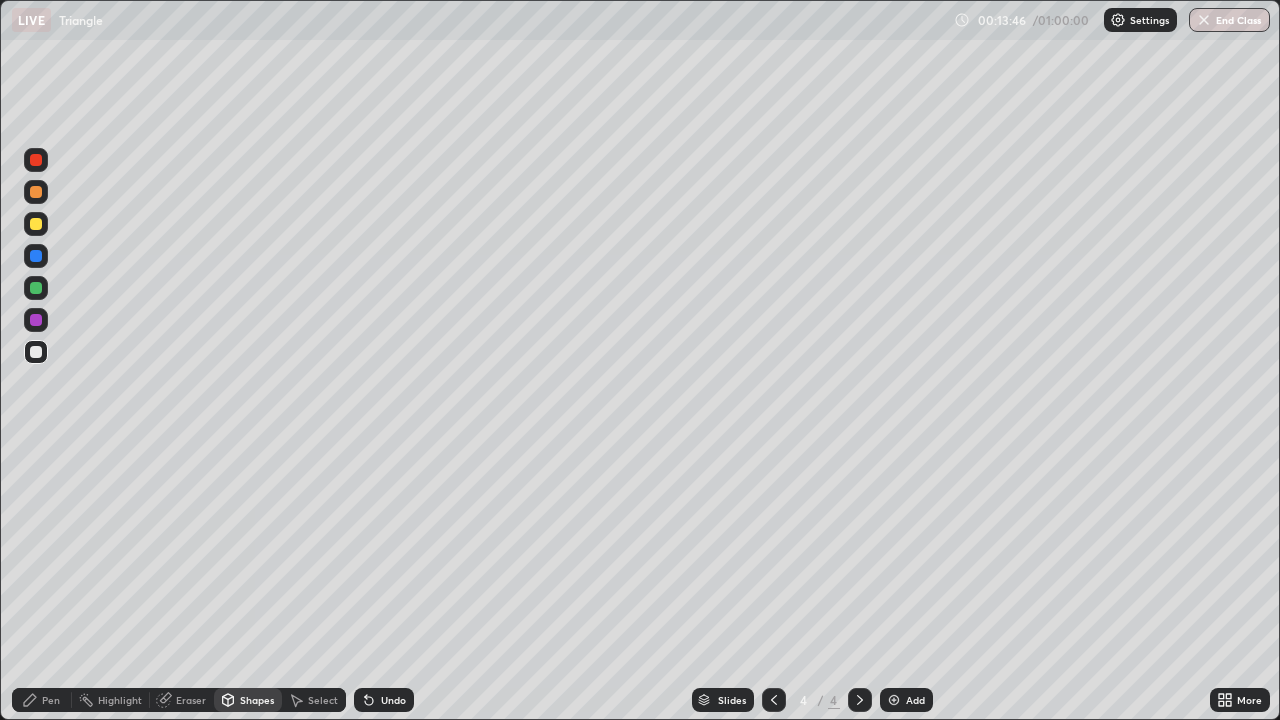 click on "Eraser" at bounding box center [191, 700] 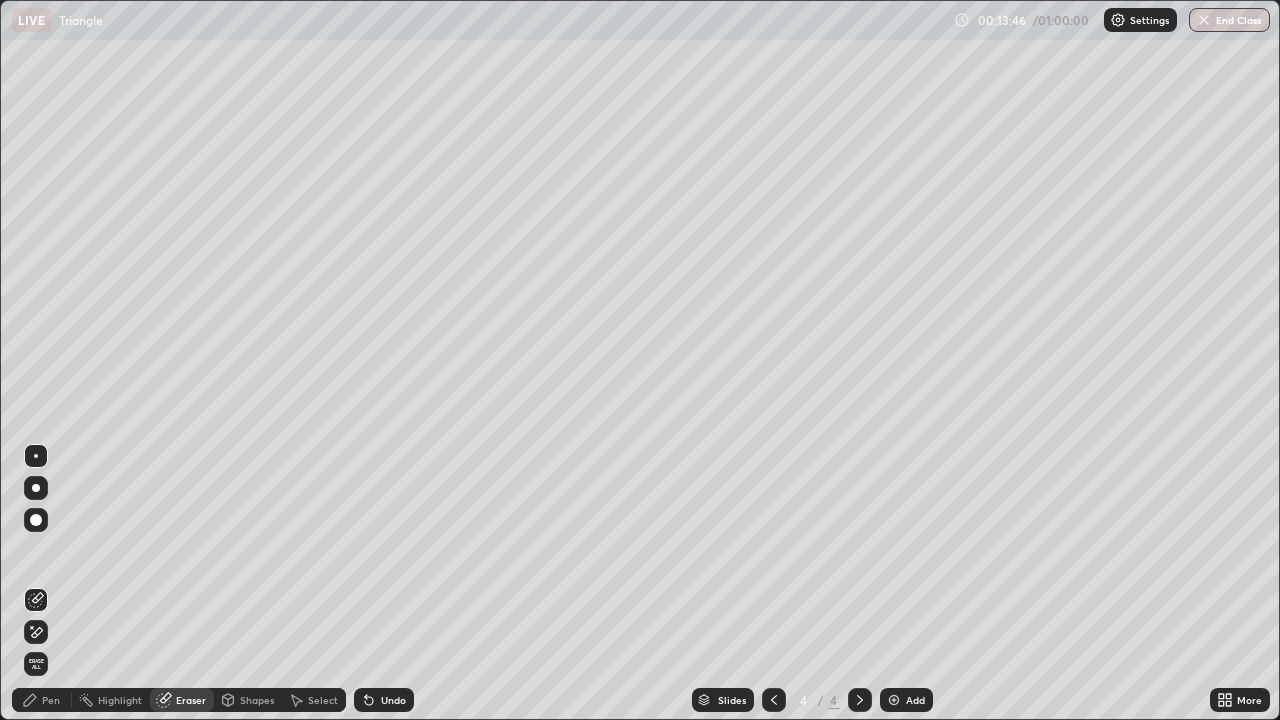 click on "Shapes" at bounding box center [248, 700] 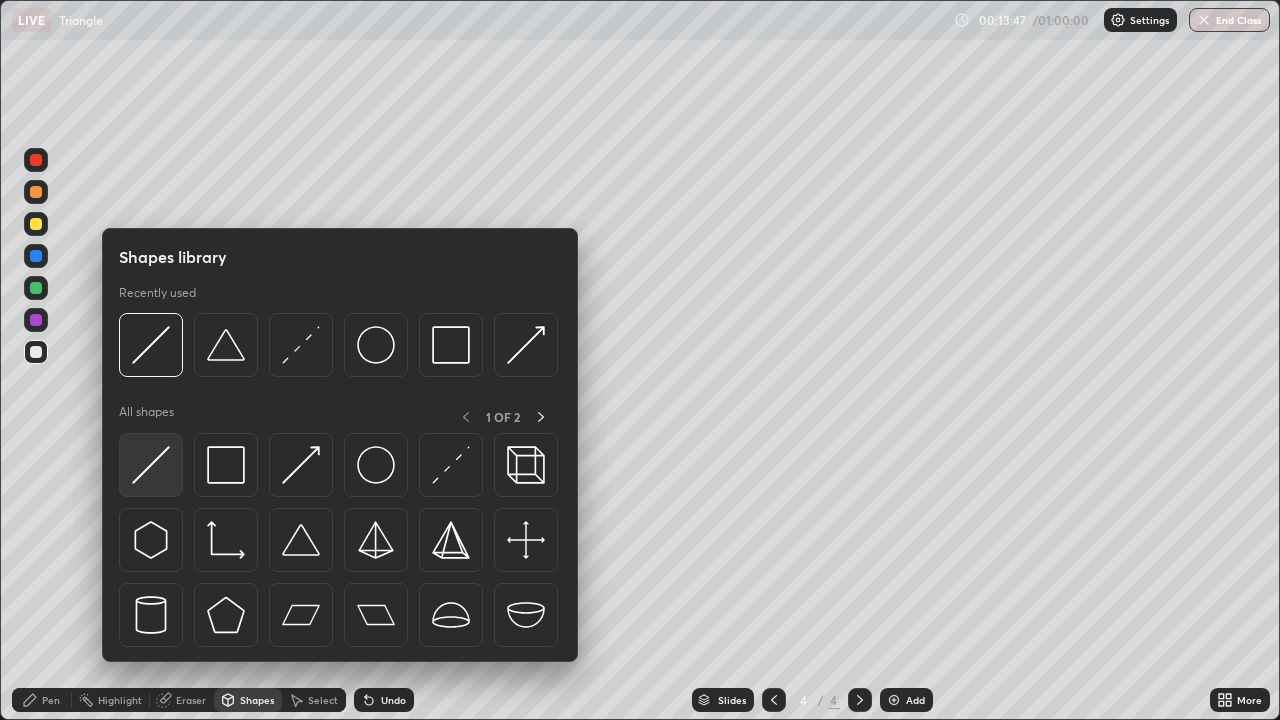 click at bounding box center [151, 465] 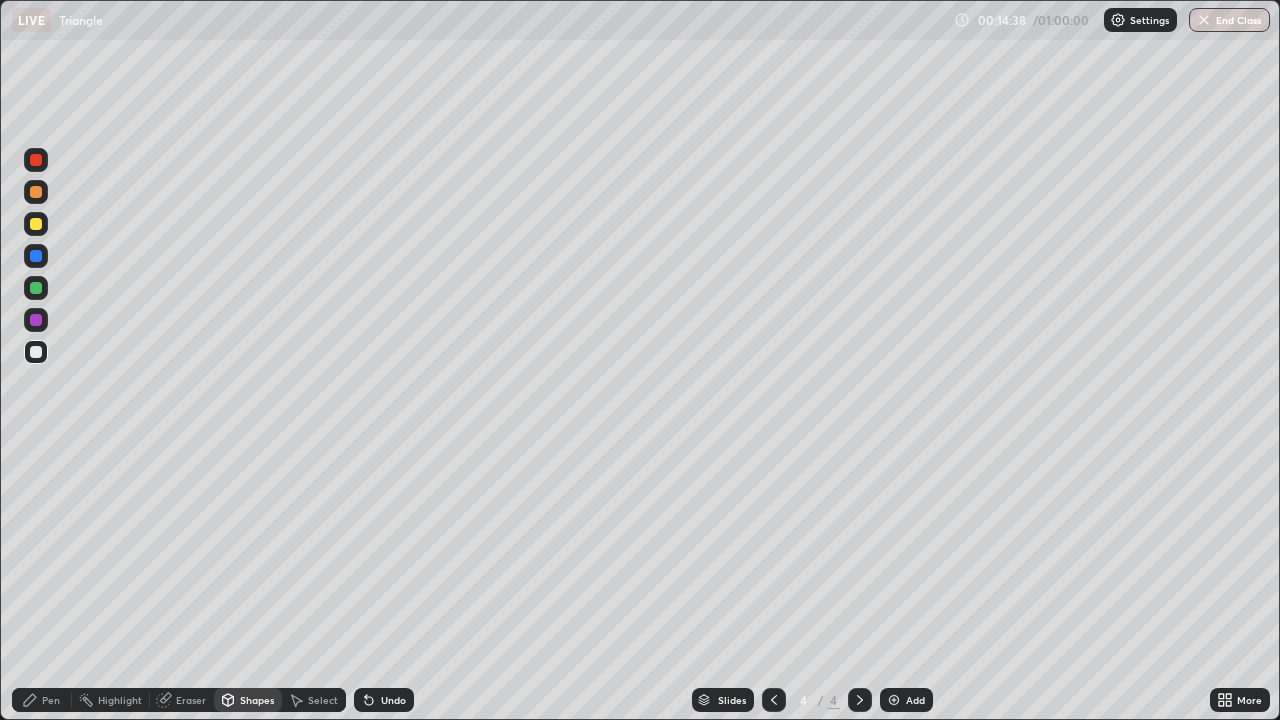 click on "Pen" at bounding box center (51, 700) 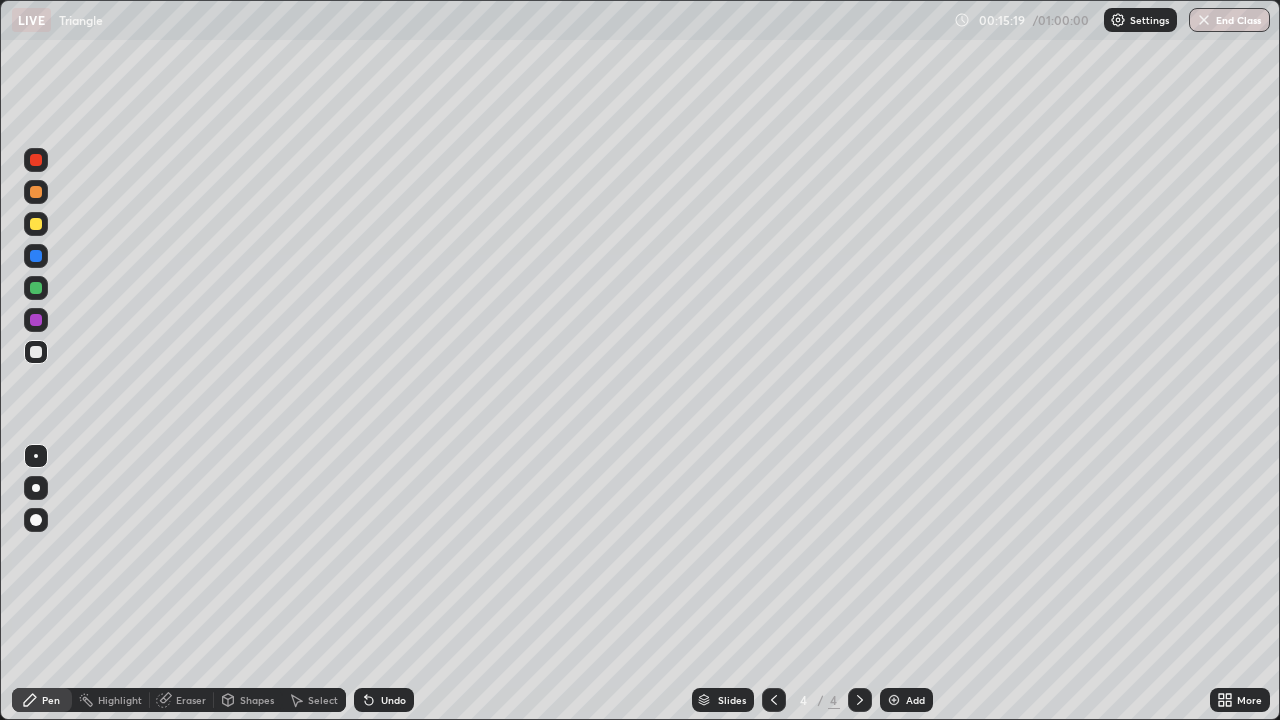 click at bounding box center (36, 160) 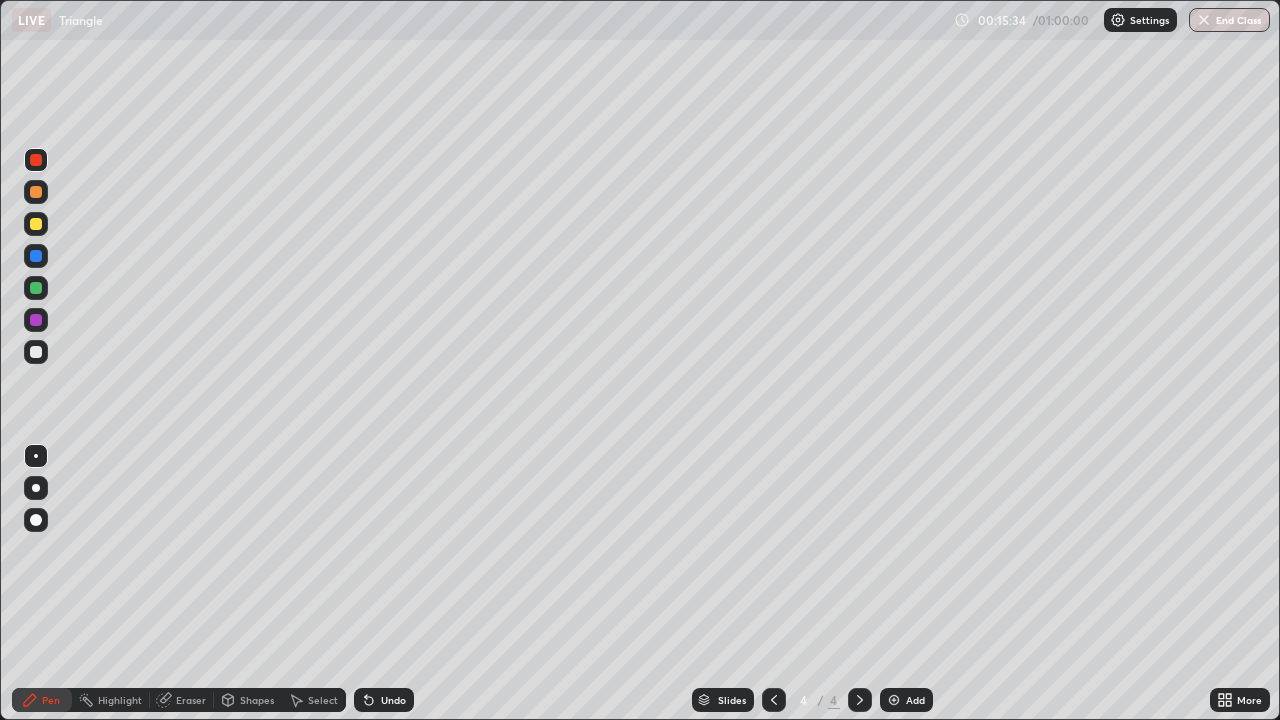 click at bounding box center [36, 288] 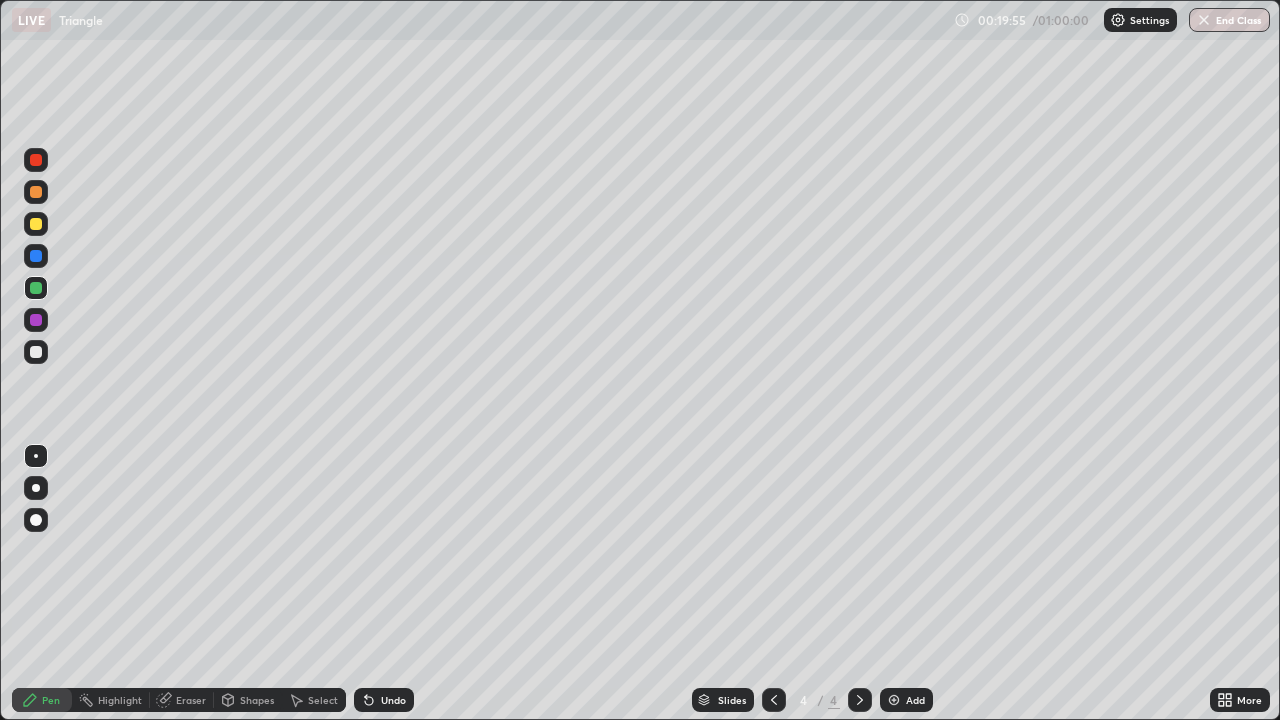 click on "Add" at bounding box center [906, 700] 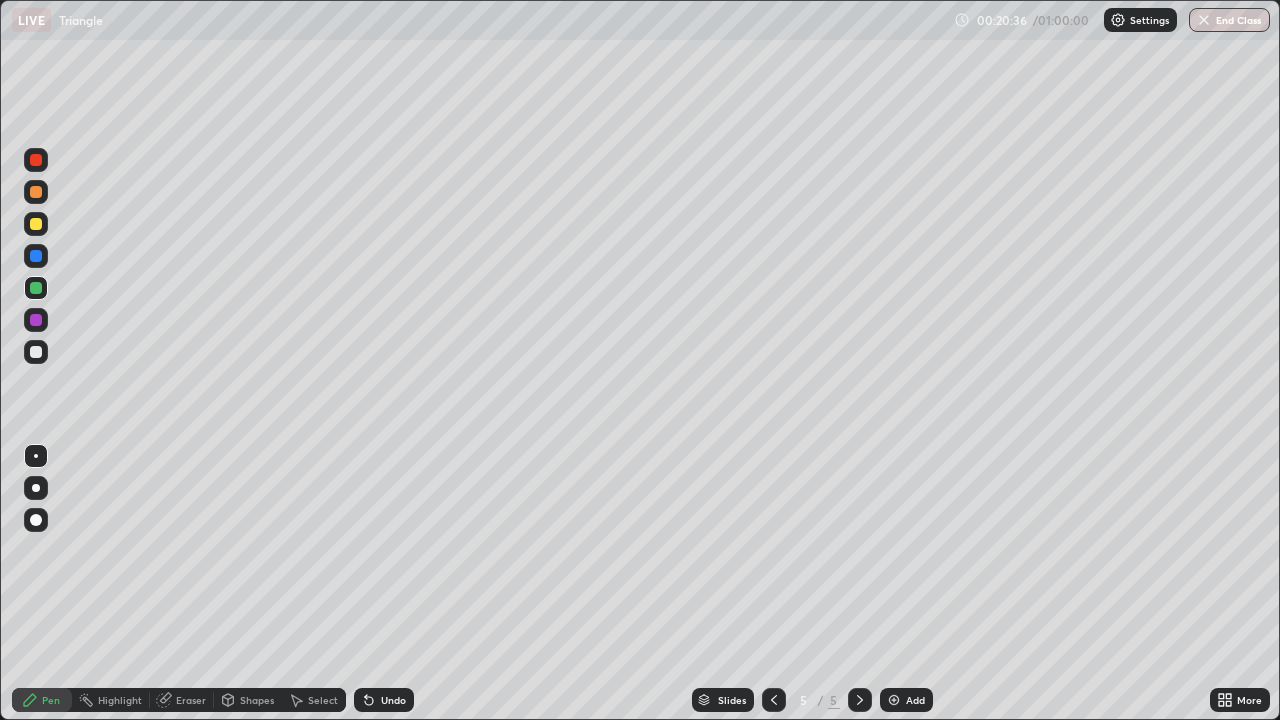 click on "Eraser" at bounding box center [191, 700] 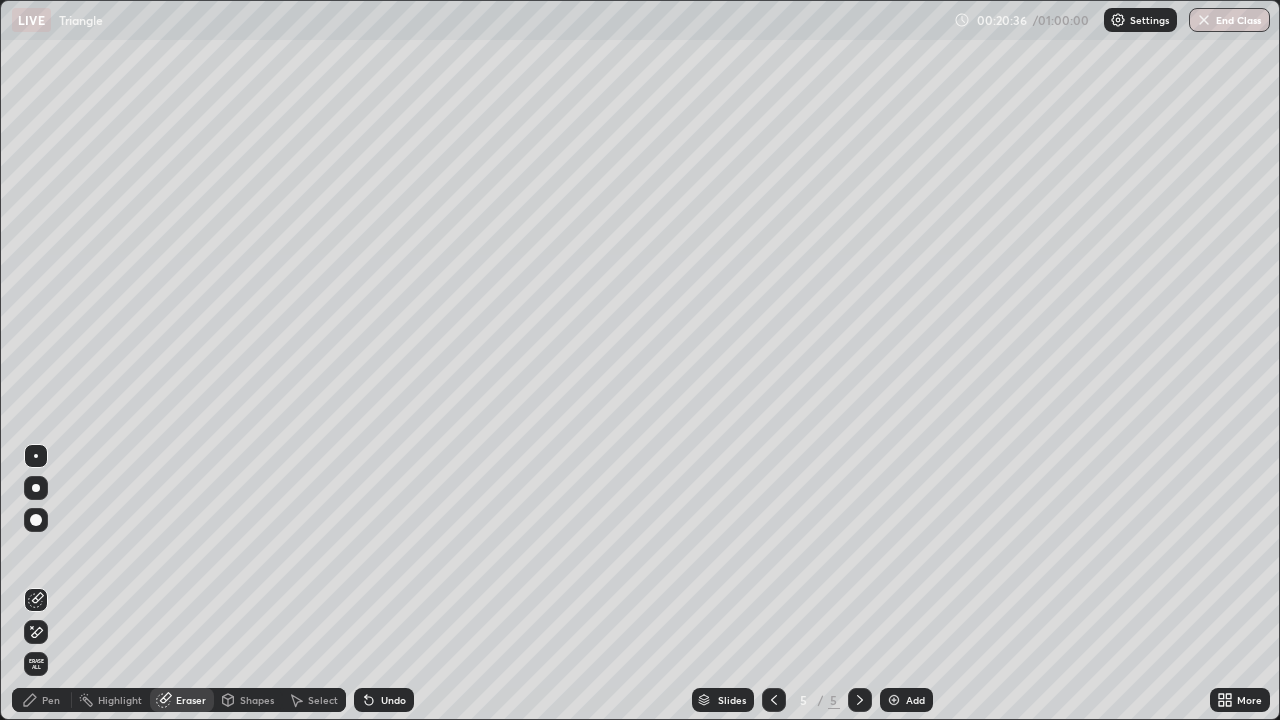 click on "Shapes" at bounding box center [257, 700] 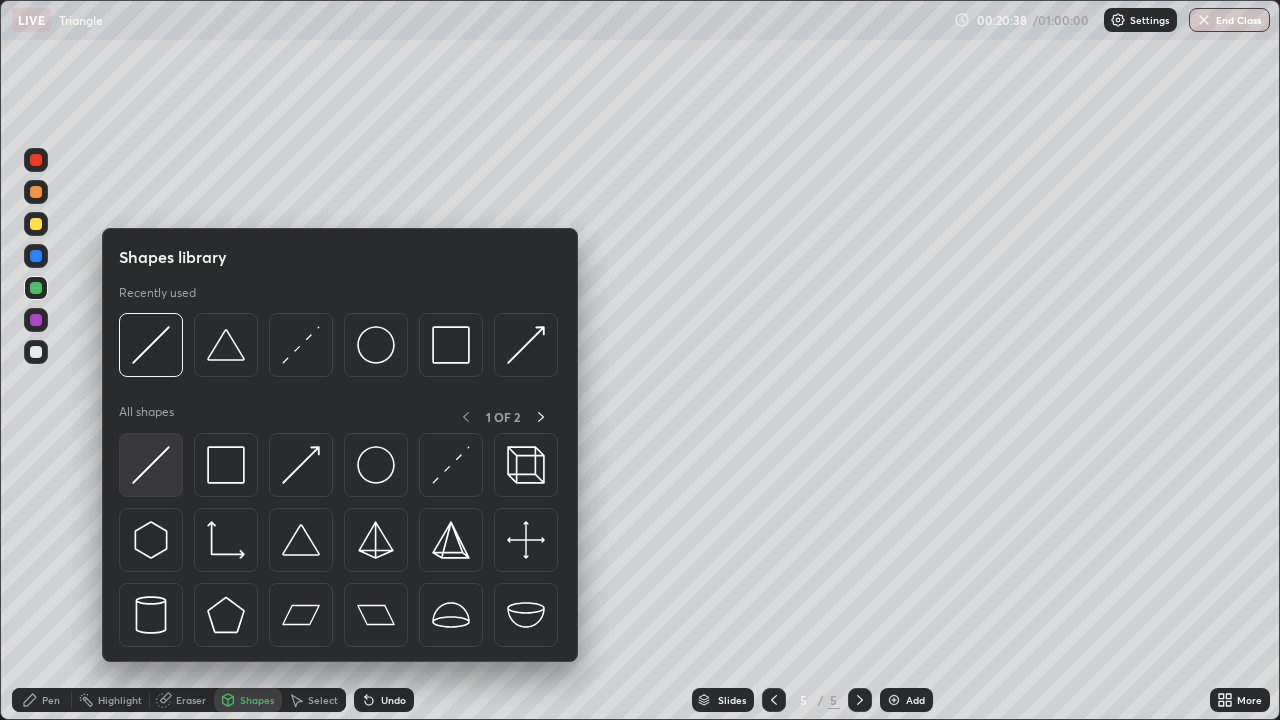 click at bounding box center [151, 465] 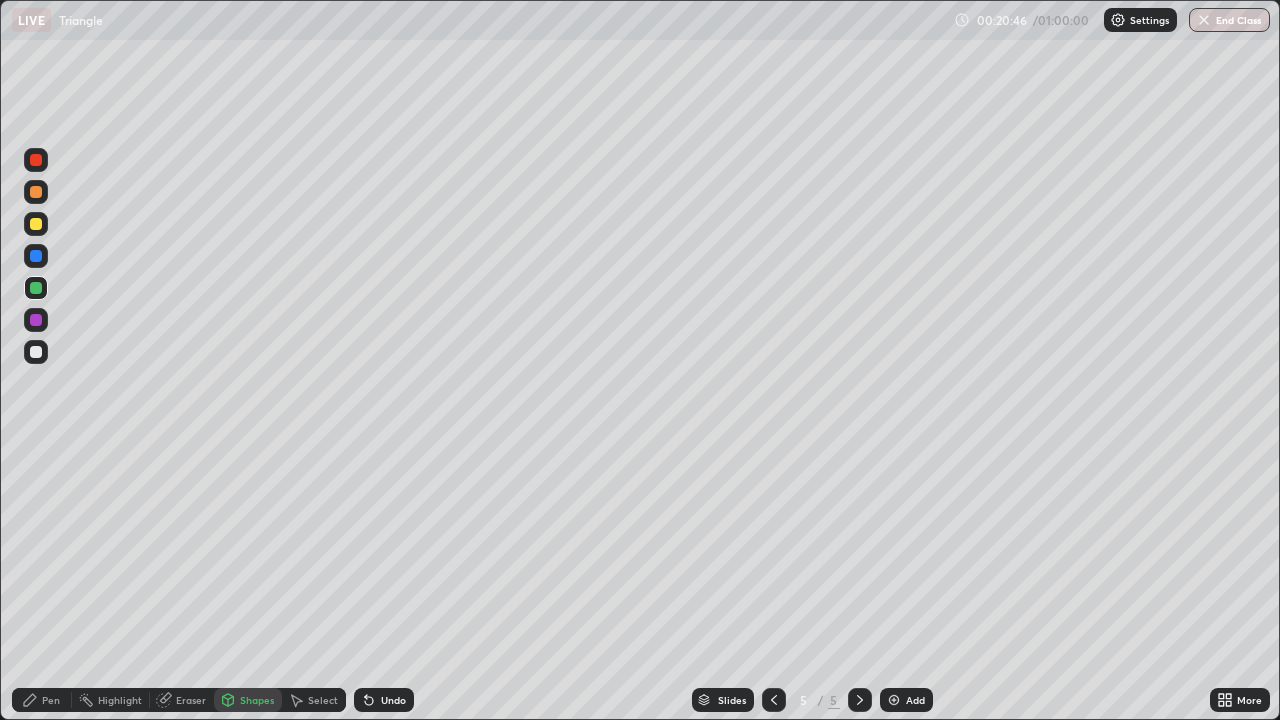 click on "Pen" at bounding box center (51, 700) 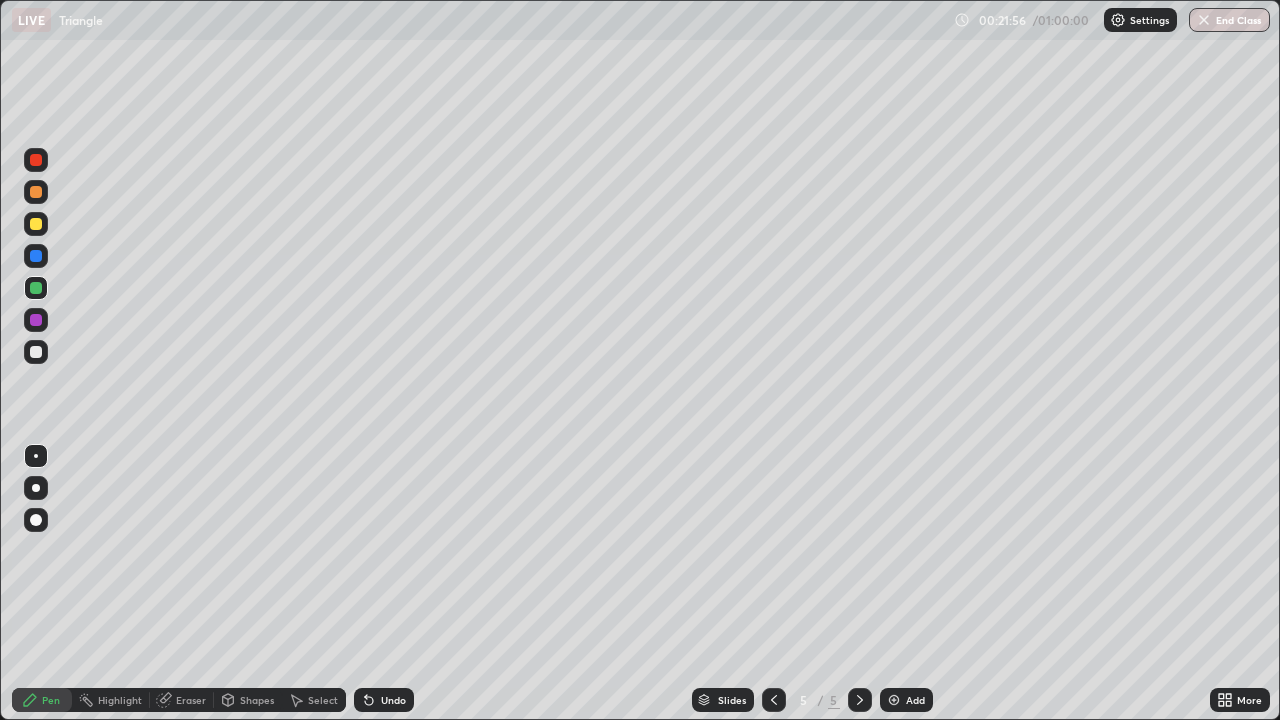 click on "Shapes" at bounding box center [248, 700] 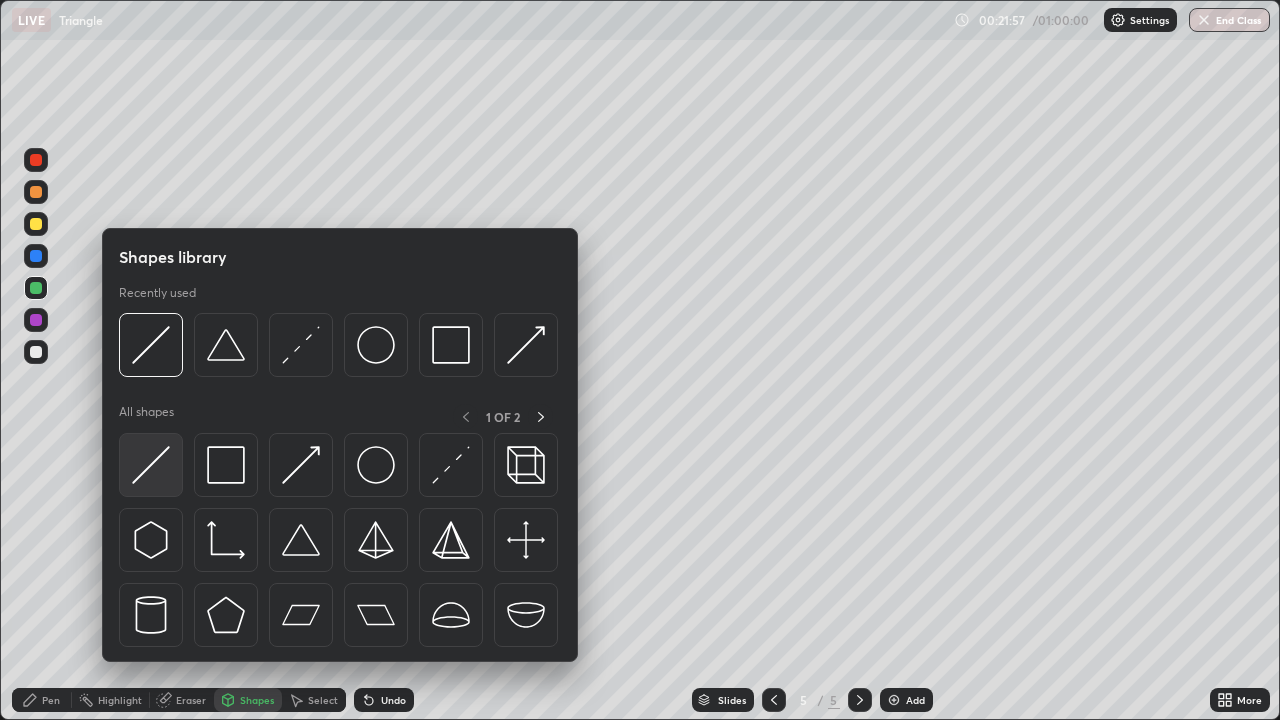 click at bounding box center [151, 465] 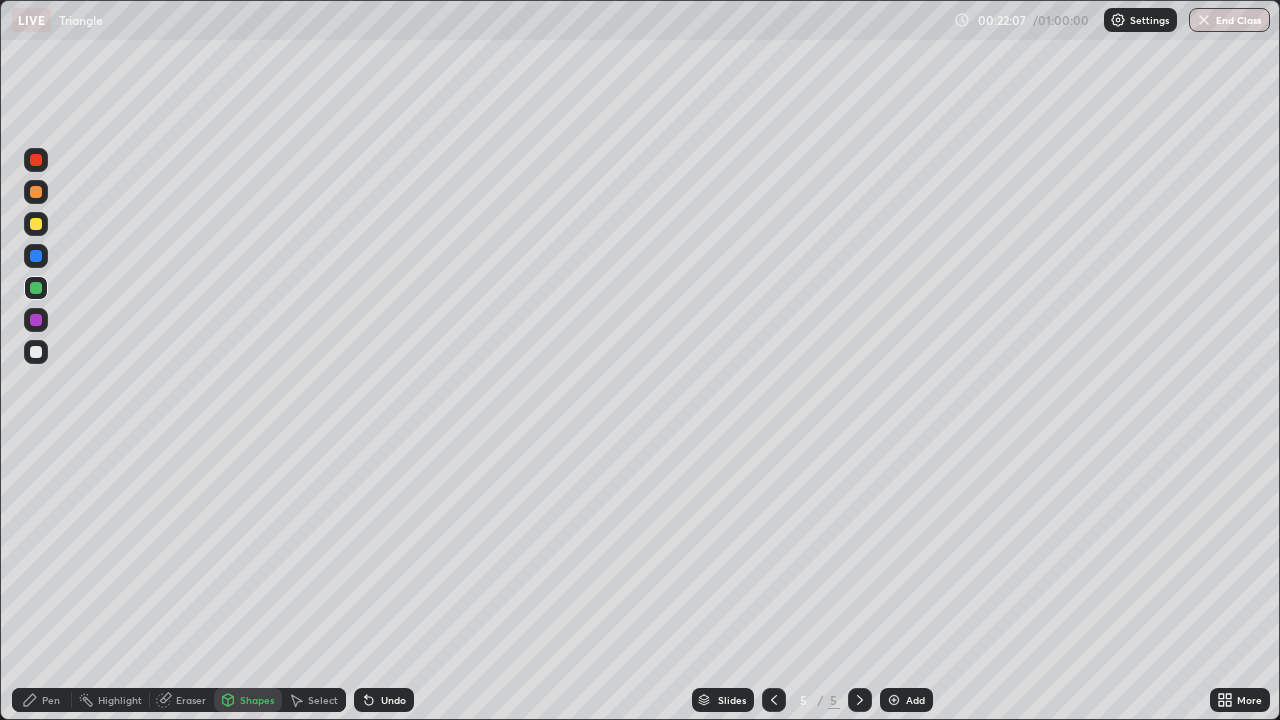 click on "Pen" at bounding box center (42, 700) 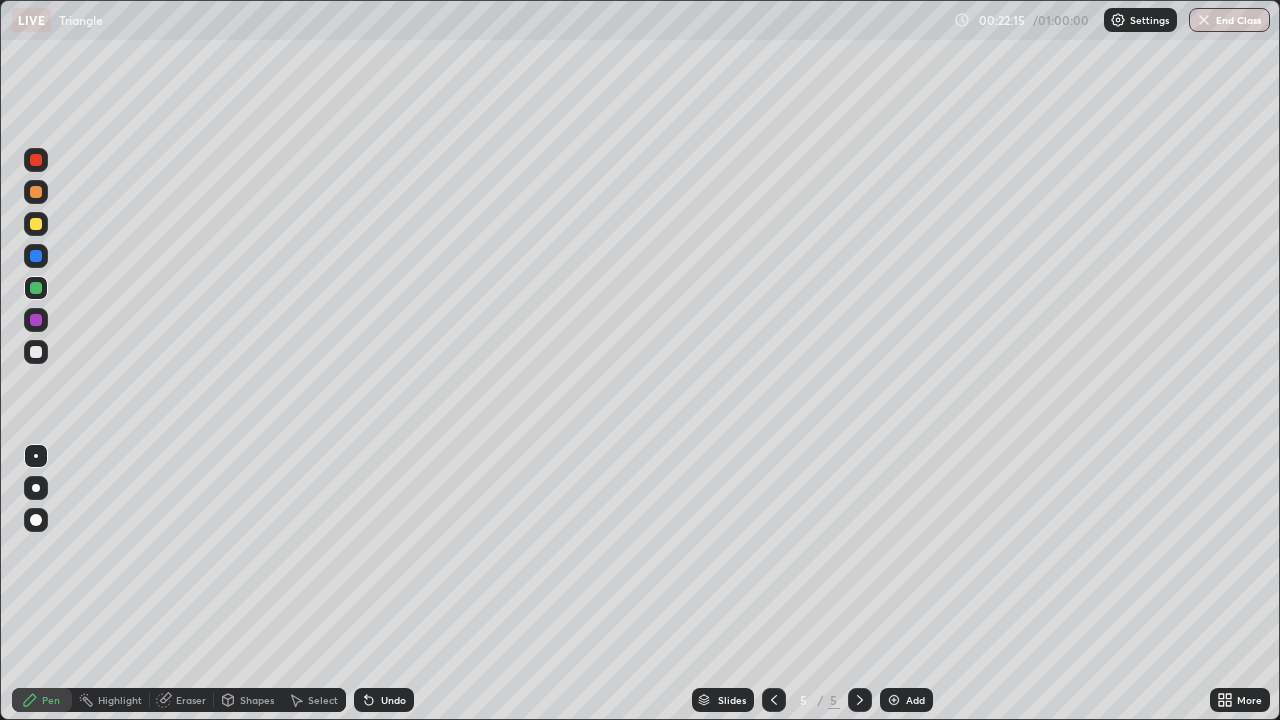 click at bounding box center [36, 320] 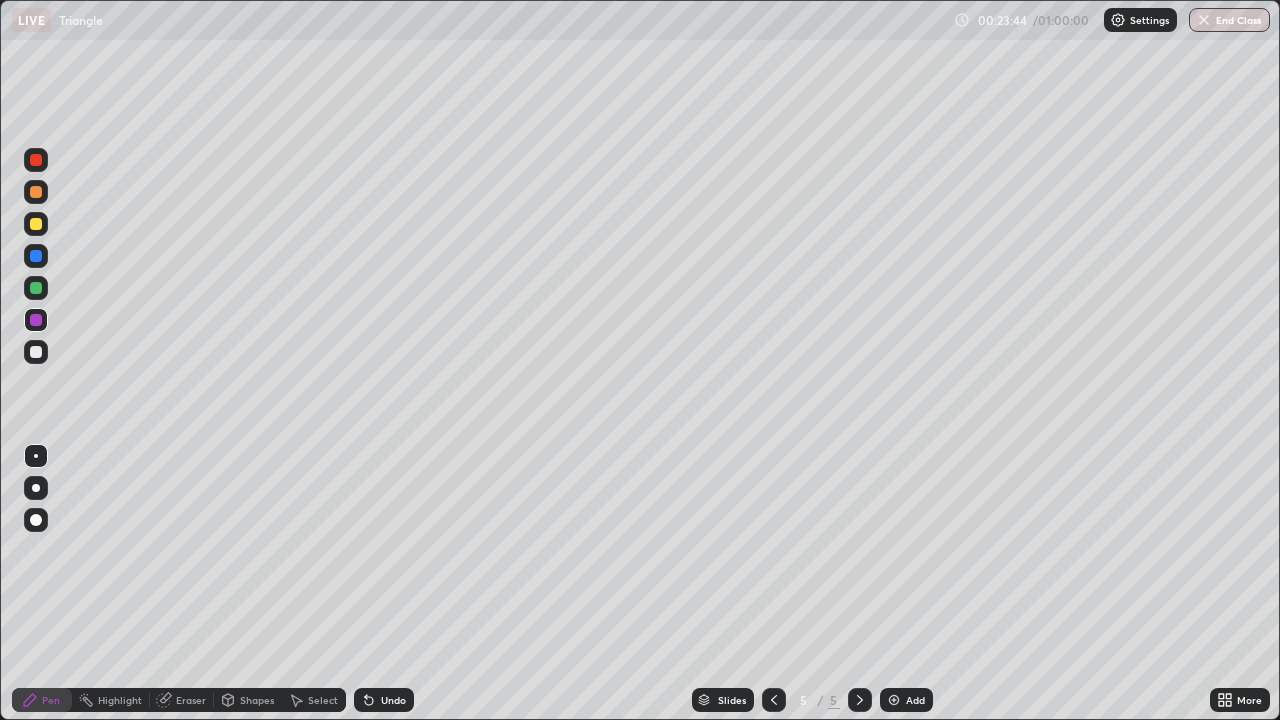click on "Add" at bounding box center [915, 700] 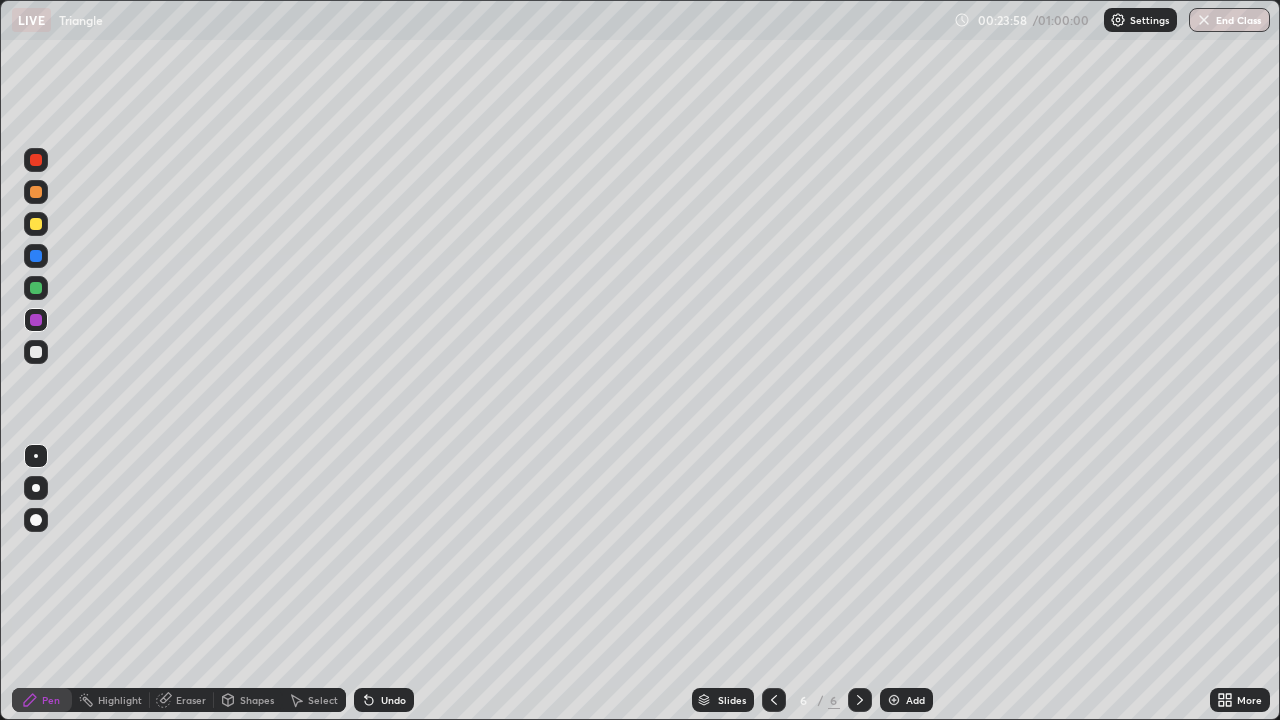 click at bounding box center [36, 352] 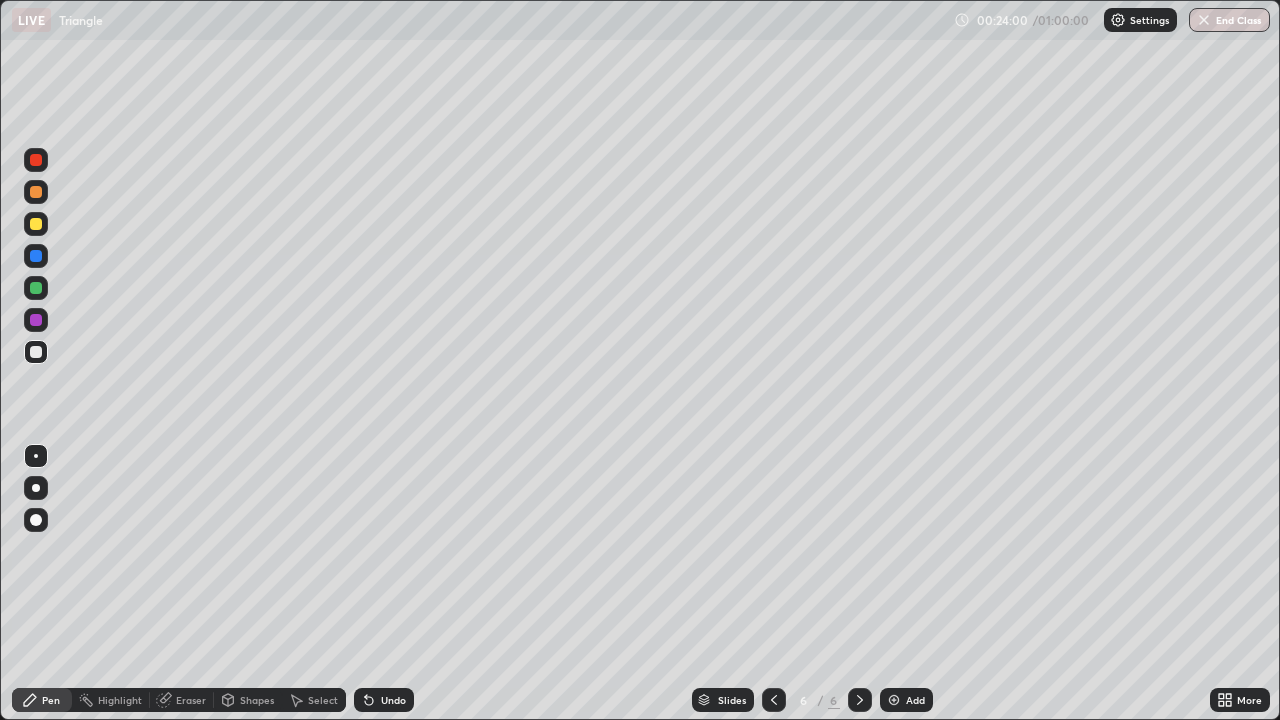 click on "Shapes" at bounding box center [257, 700] 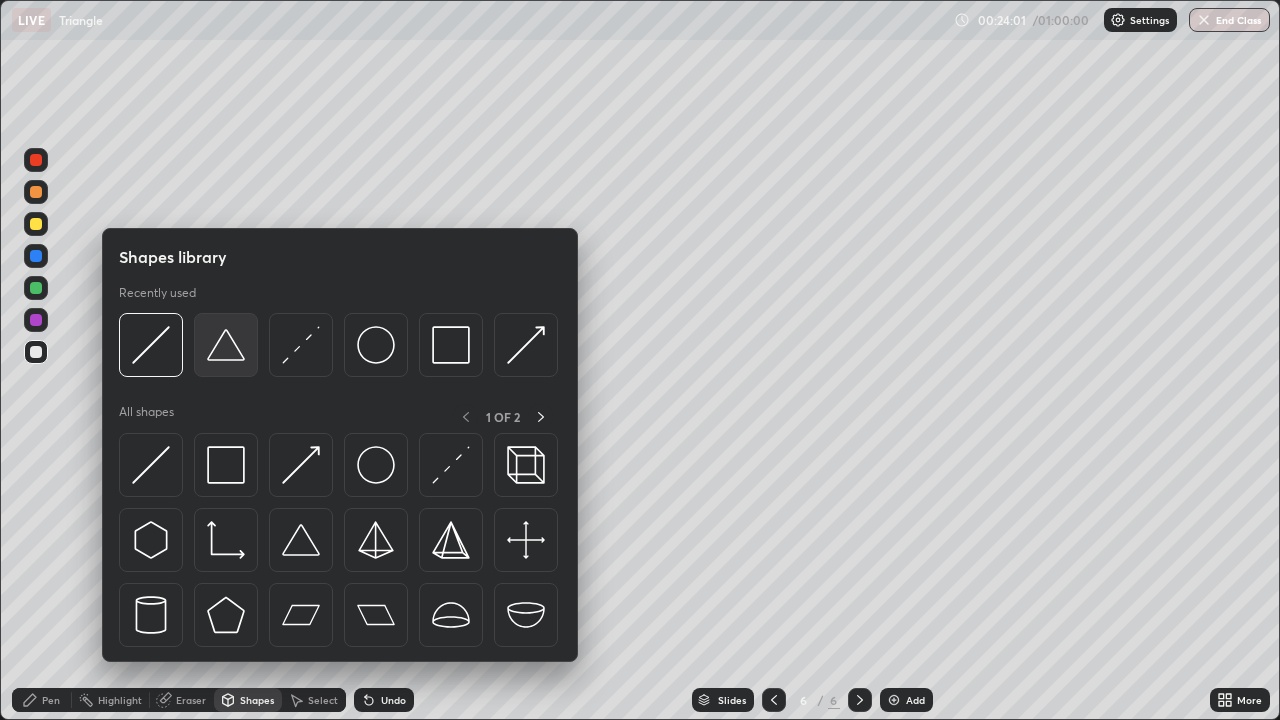 click at bounding box center (226, 345) 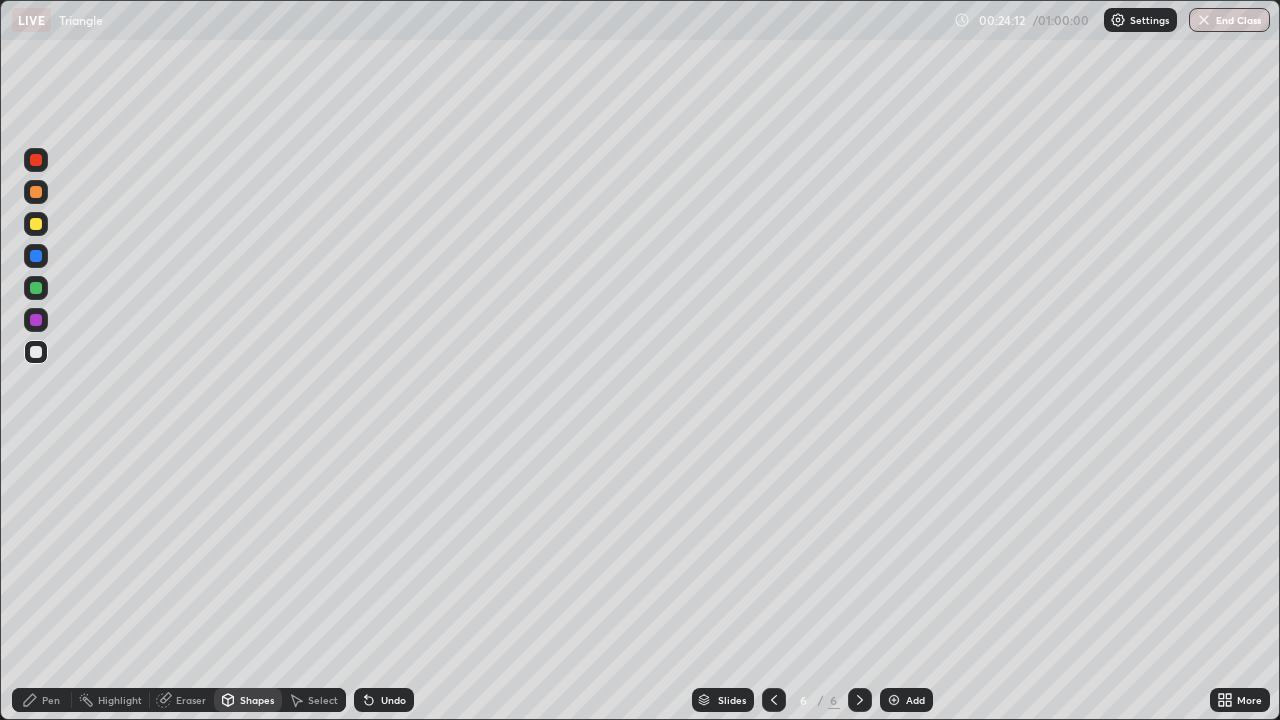 click on "Shapes" at bounding box center (248, 700) 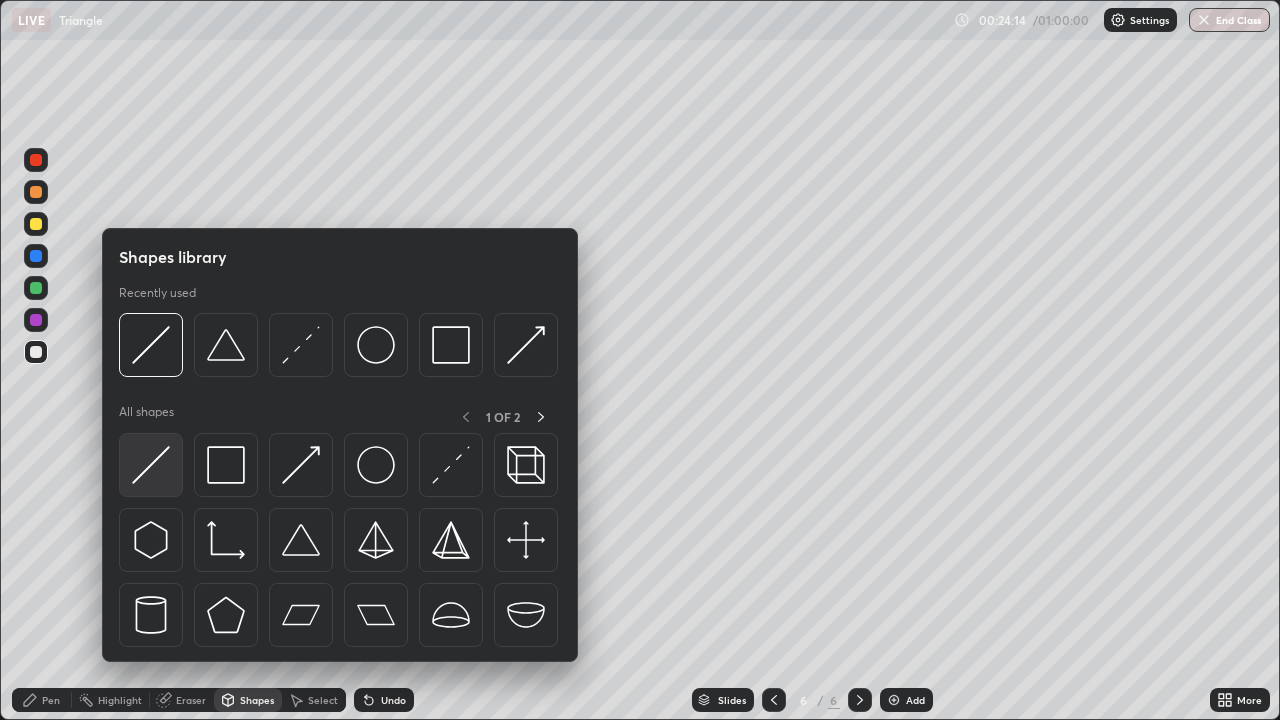 click at bounding box center (151, 465) 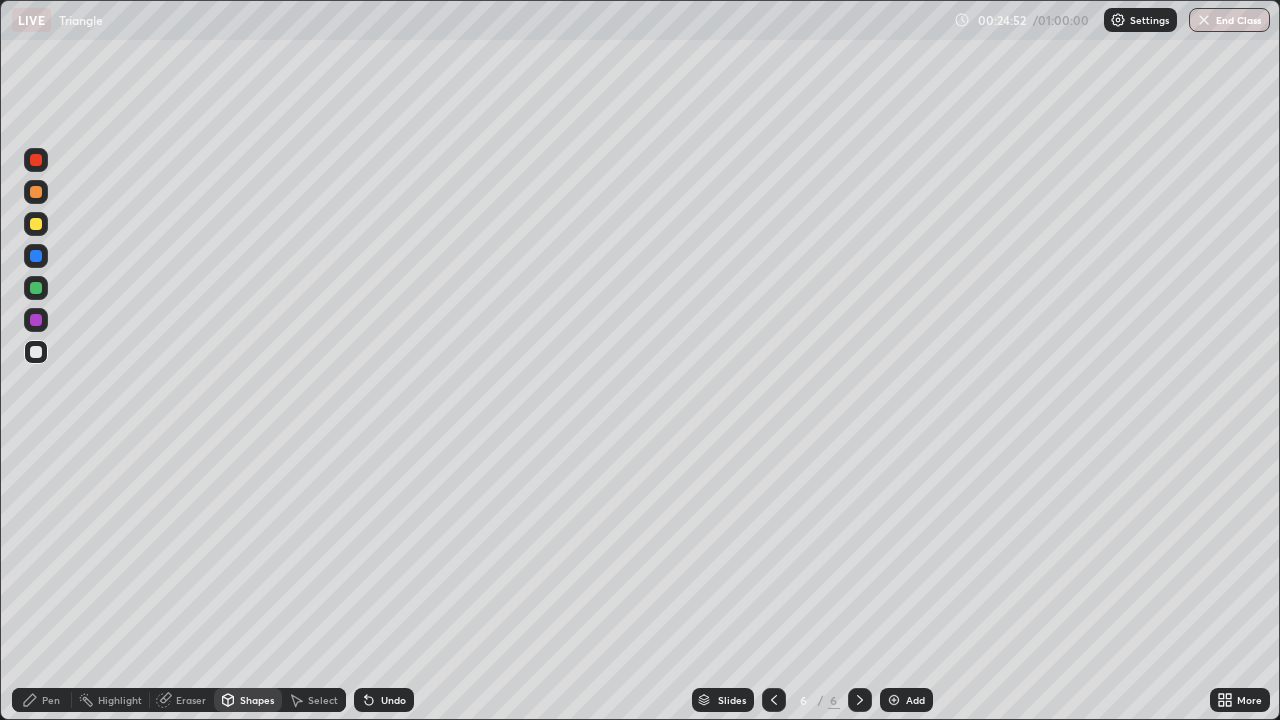 click on "Pen" at bounding box center (42, 700) 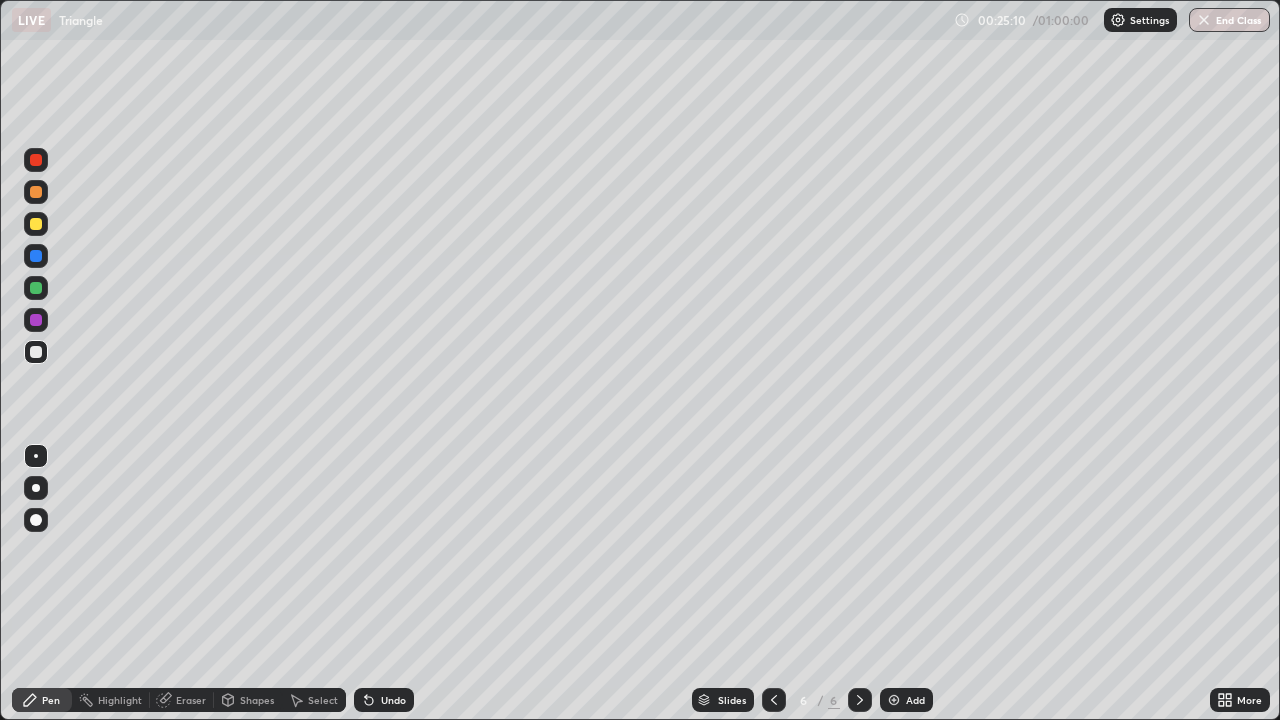 click on "Shapes" at bounding box center (248, 700) 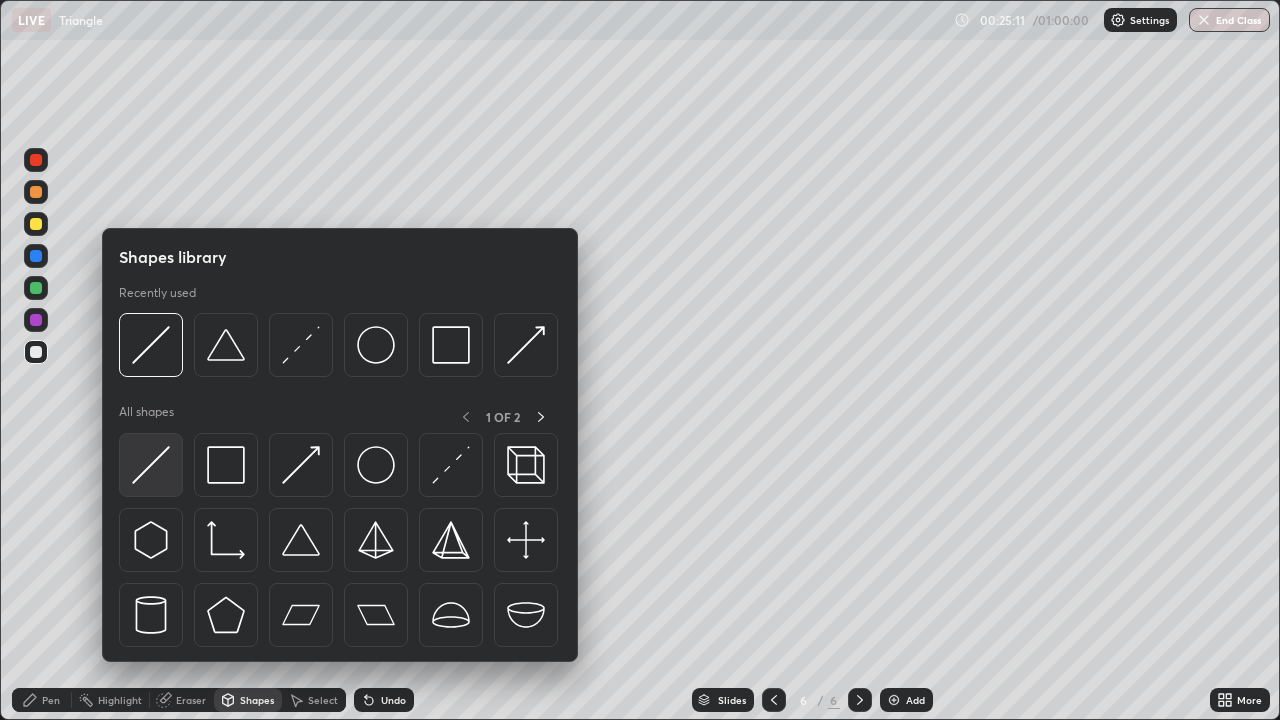 click at bounding box center (151, 465) 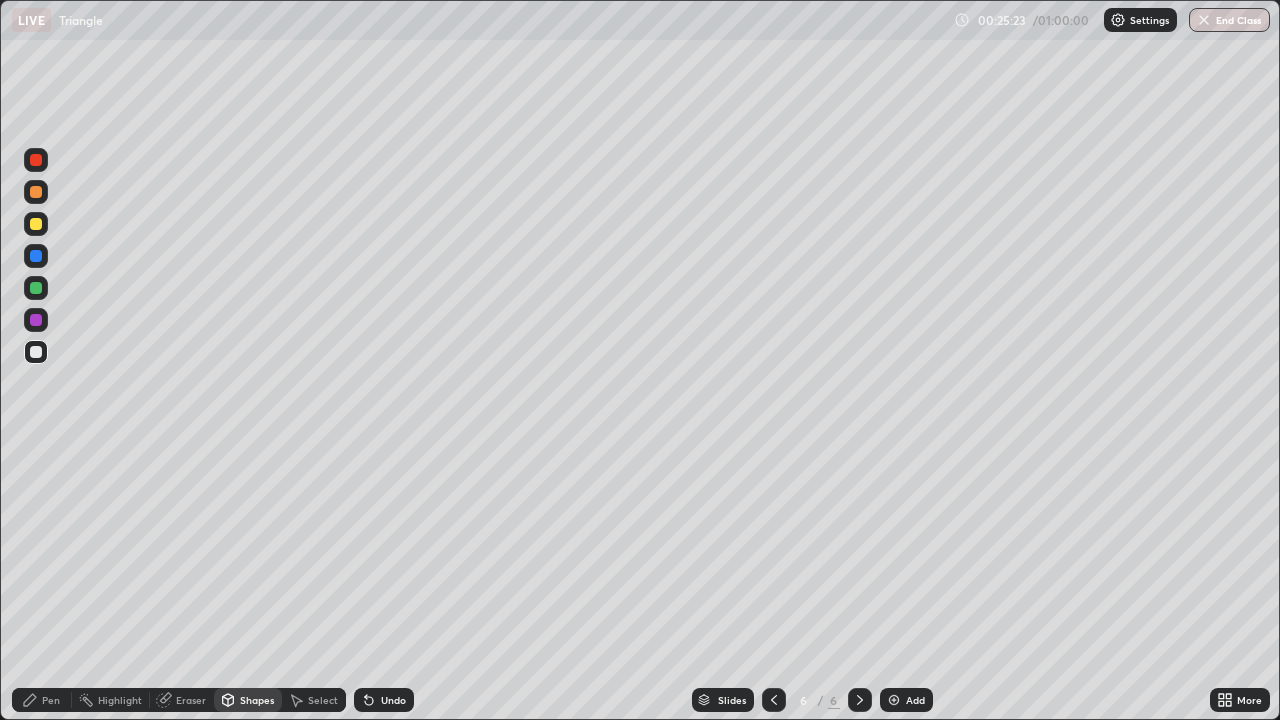 click on "Shapes" at bounding box center (248, 700) 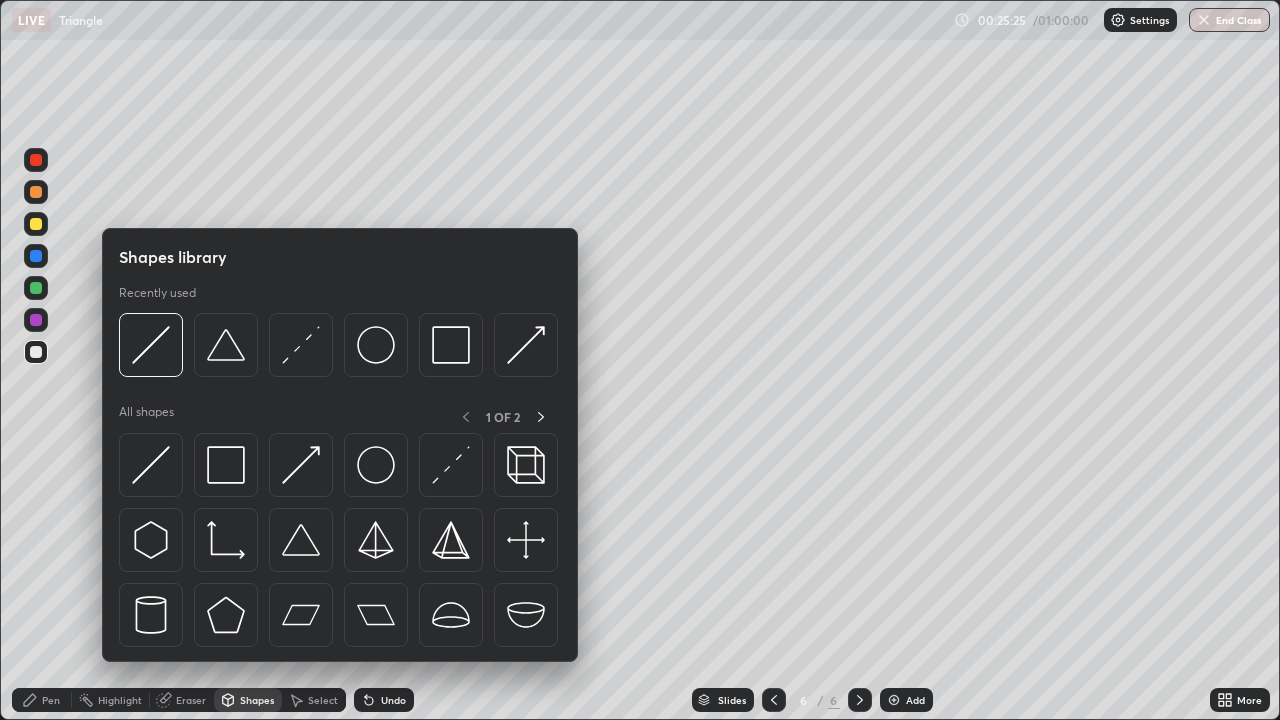 click at bounding box center (301, 345) 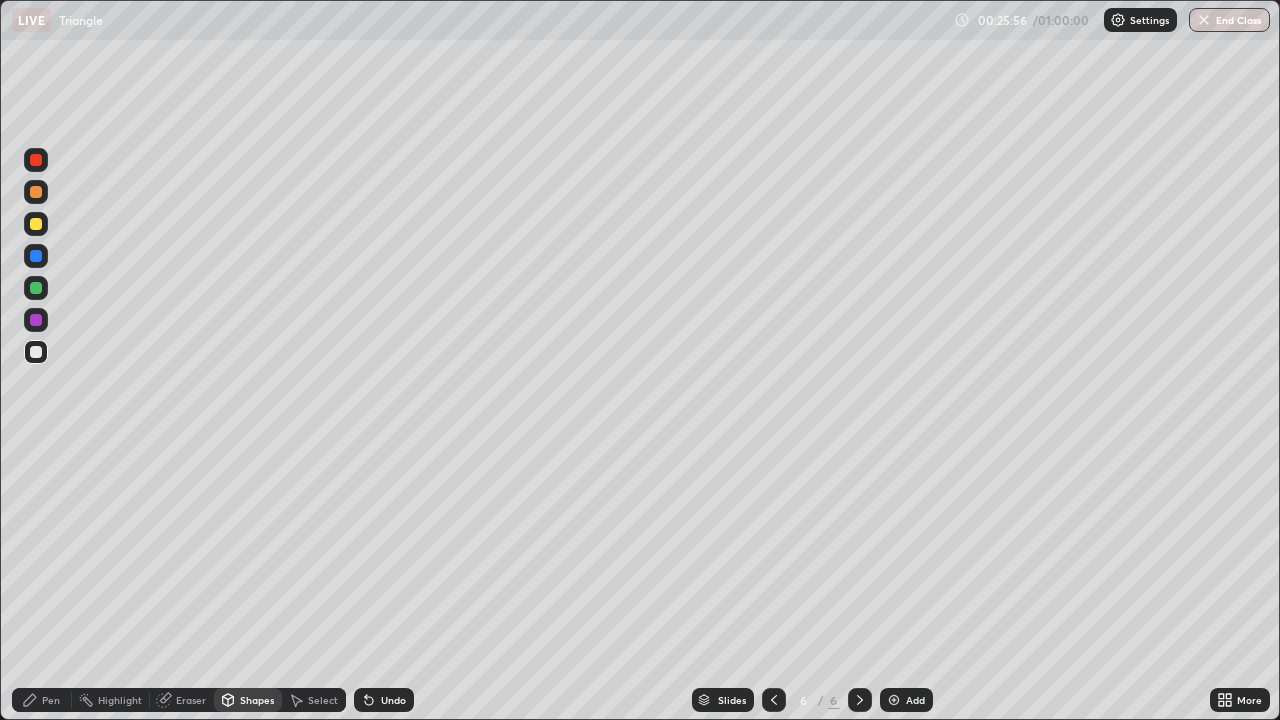 click on "Pen" at bounding box center [51, 700] 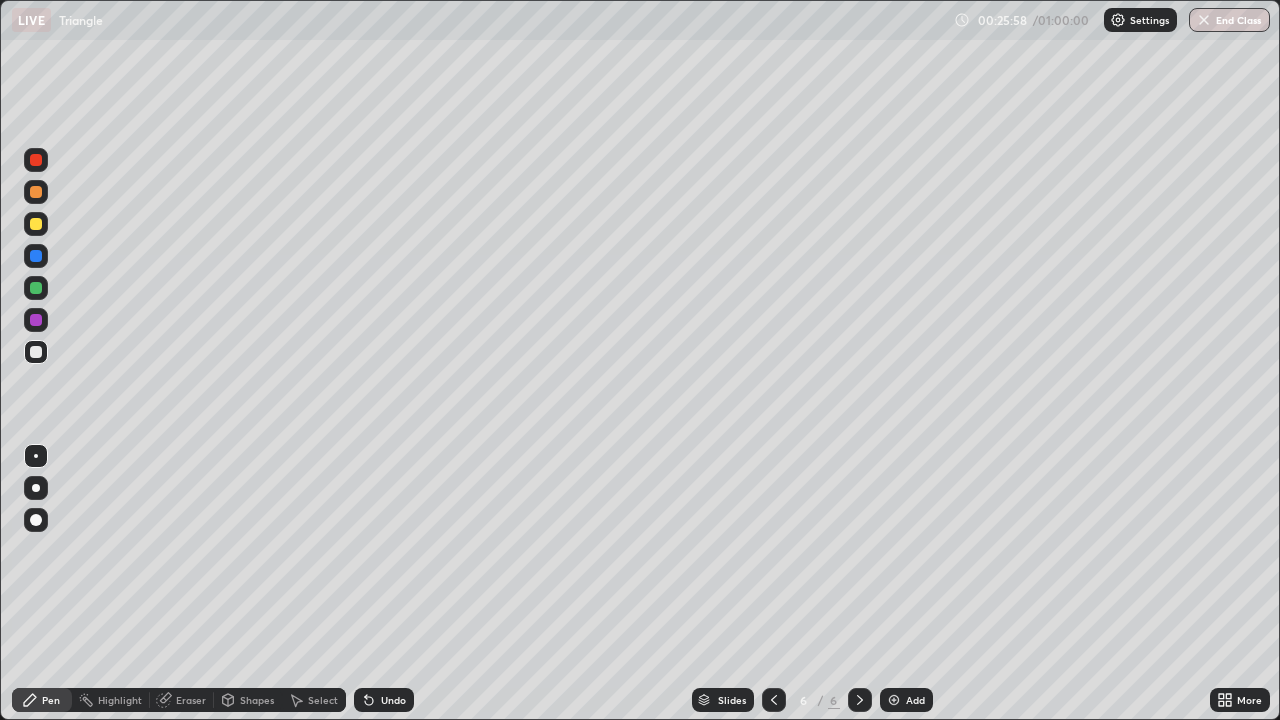 click at bounding box center [36, 288] 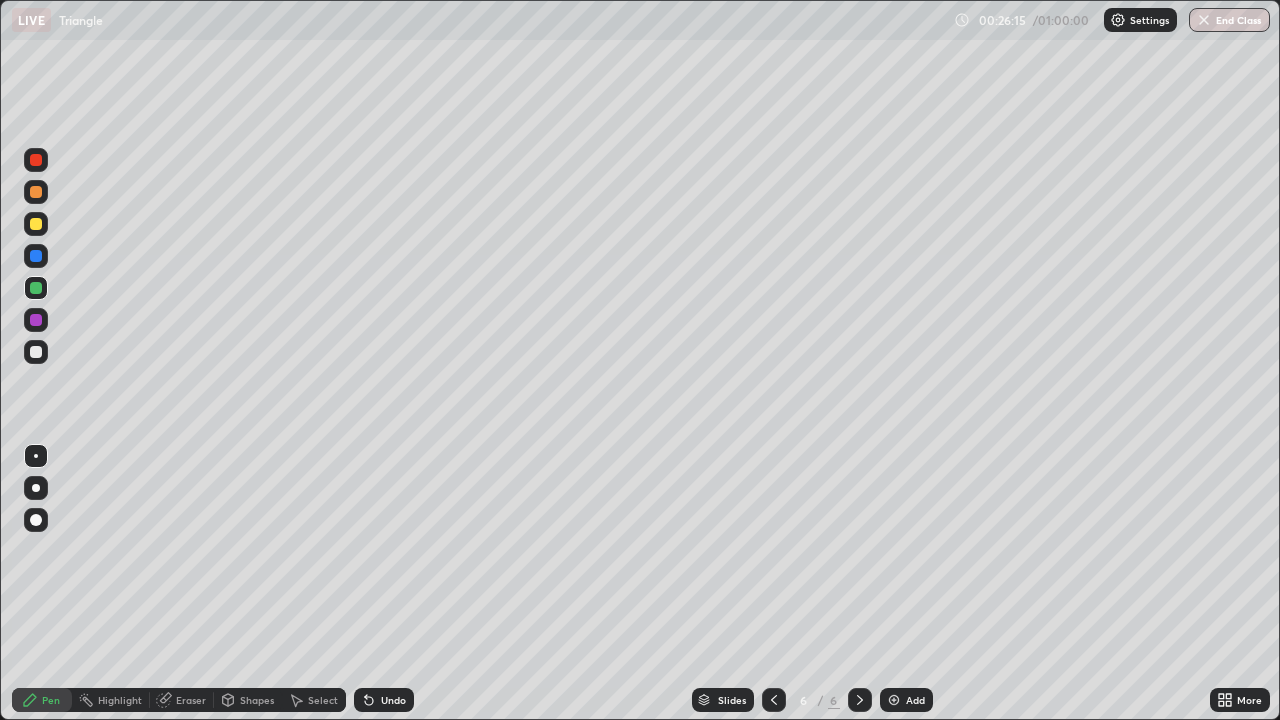 click at bounding box center (36, 256) 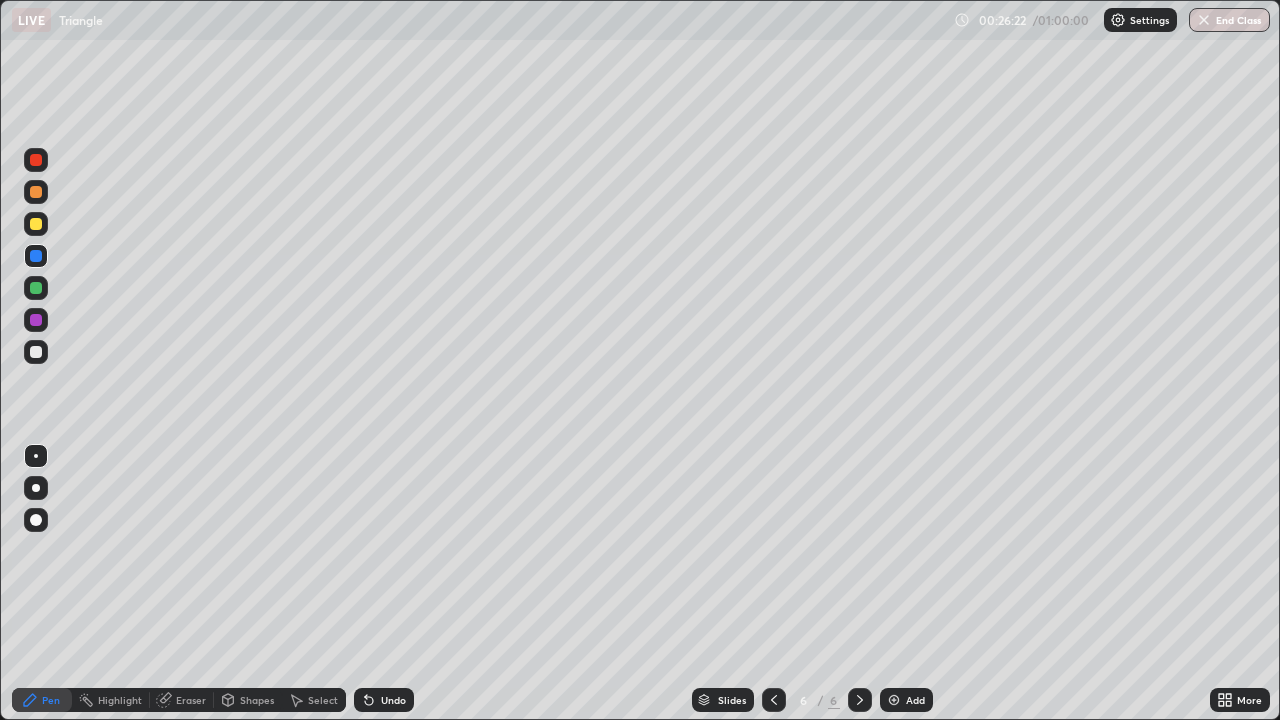 click at bounding box center [36, 224] 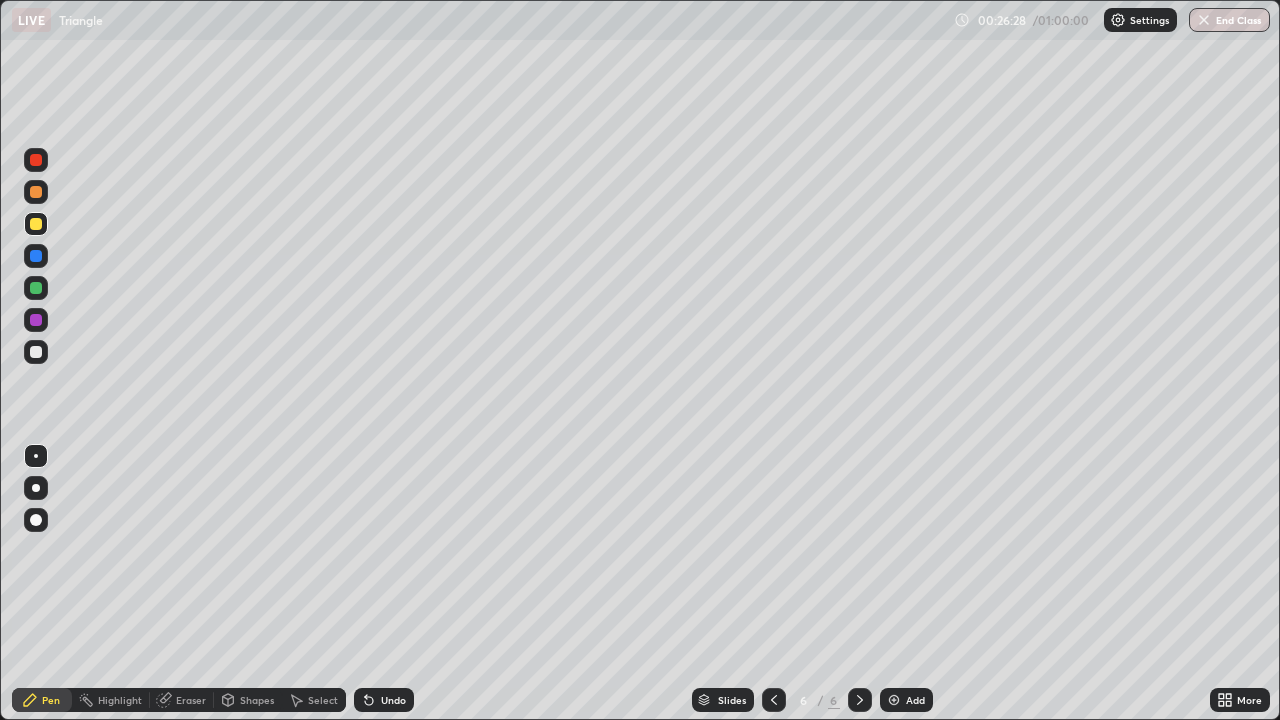 click at bounding box center [36, 256] 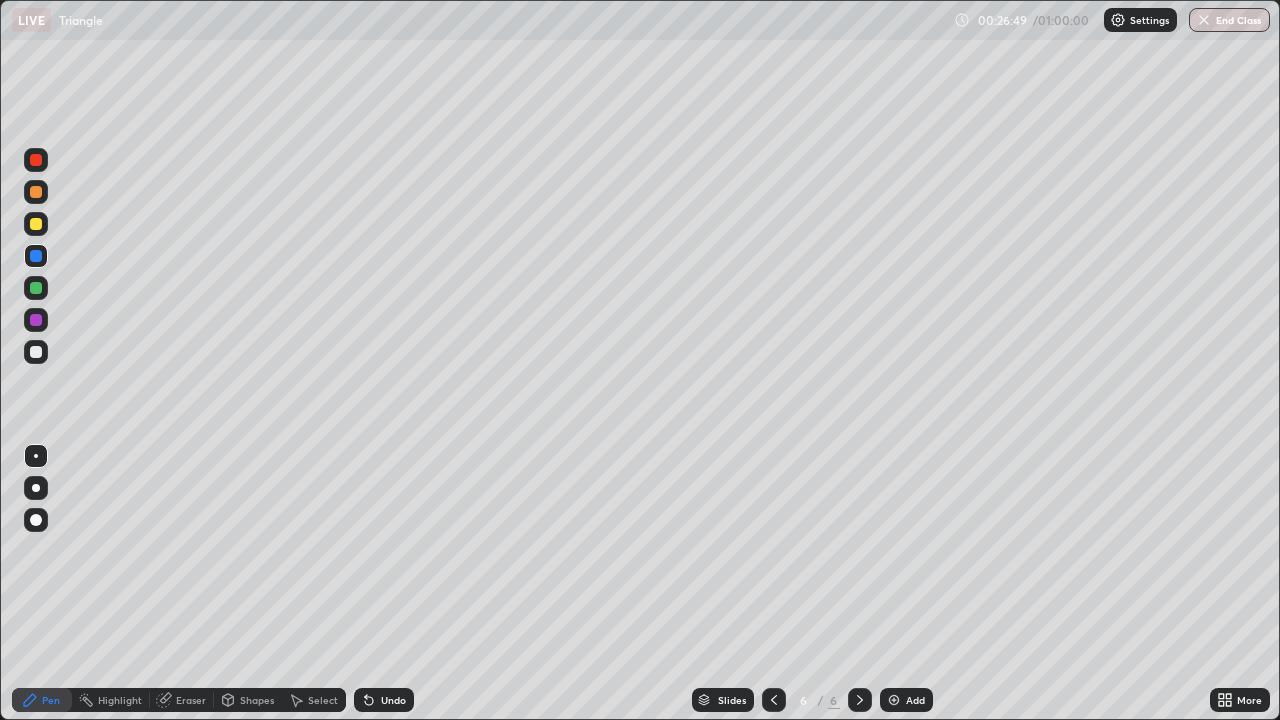 click at bounding box center (36, 352) 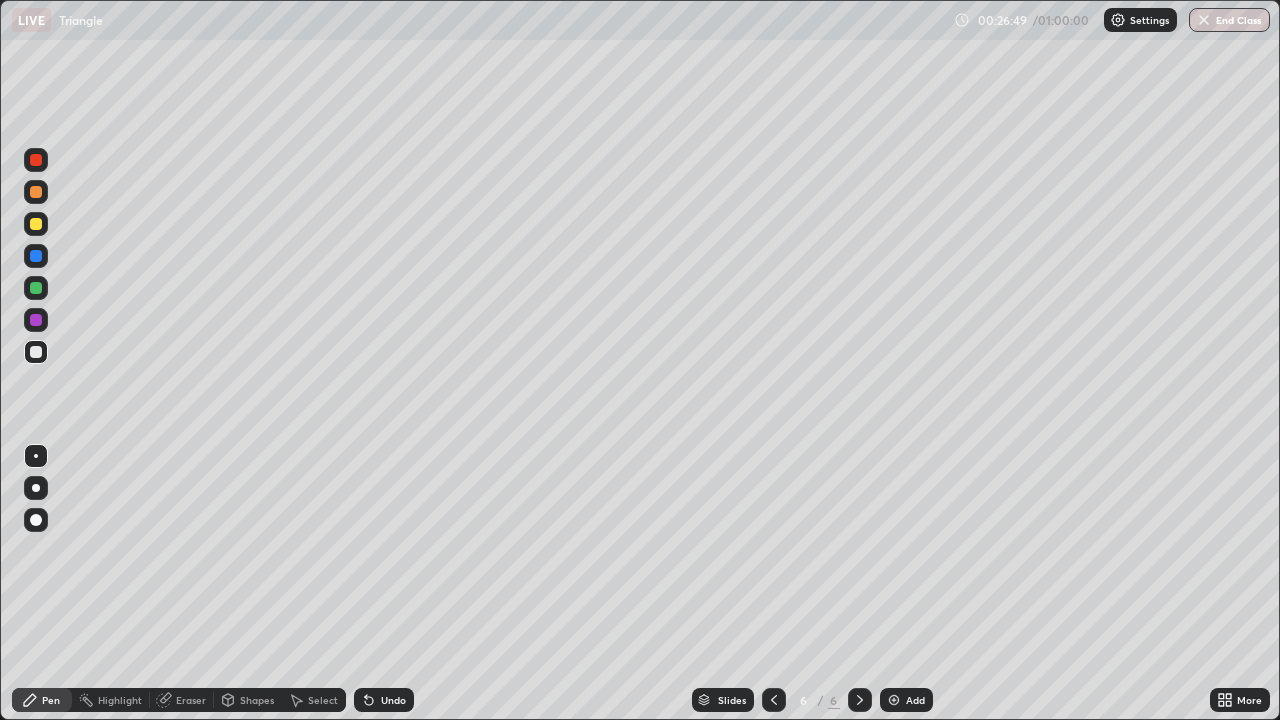 click at bounding box center [36, 320] 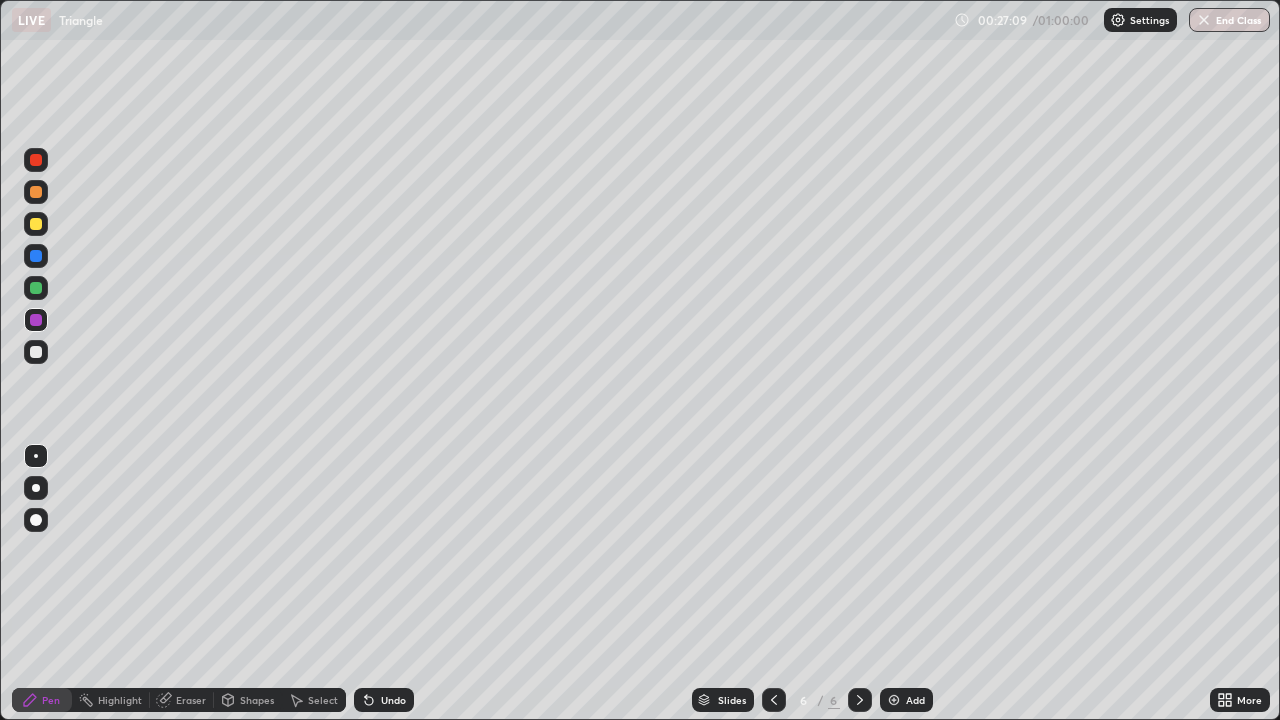click on "Eraser" at bounding box center (191, 700) 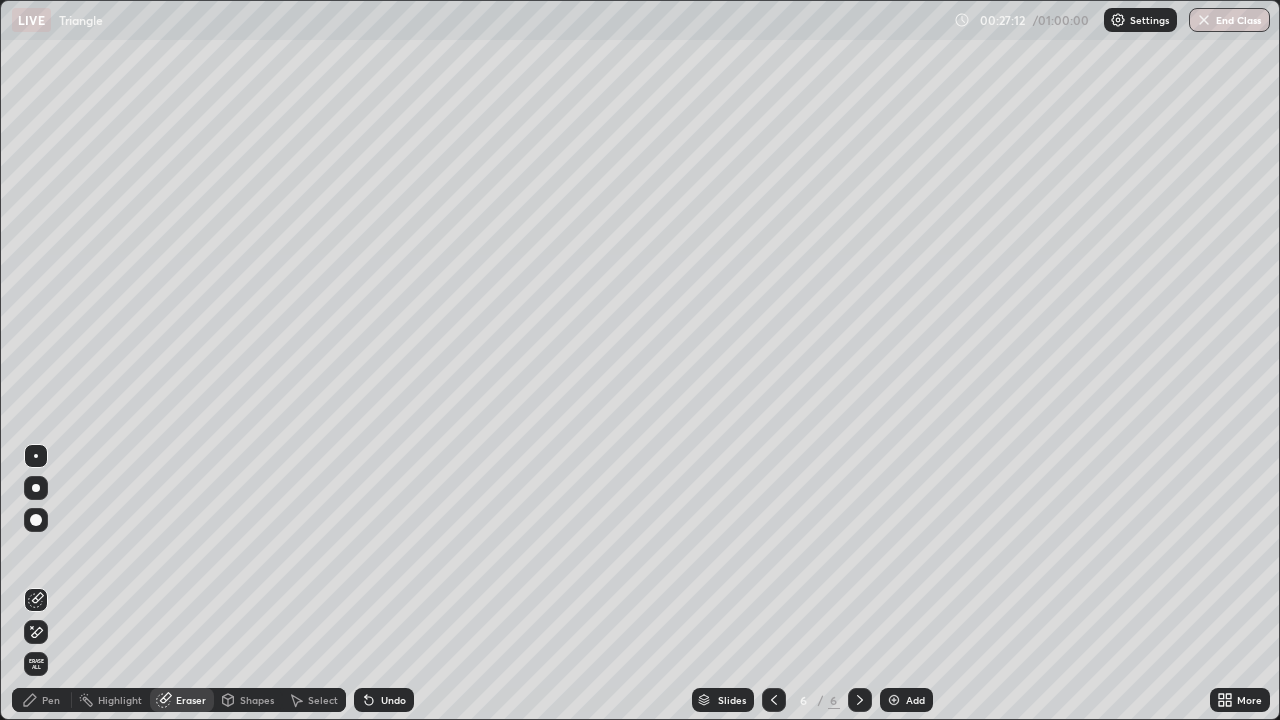 click on "Pen" at bounding box center (51, 700) 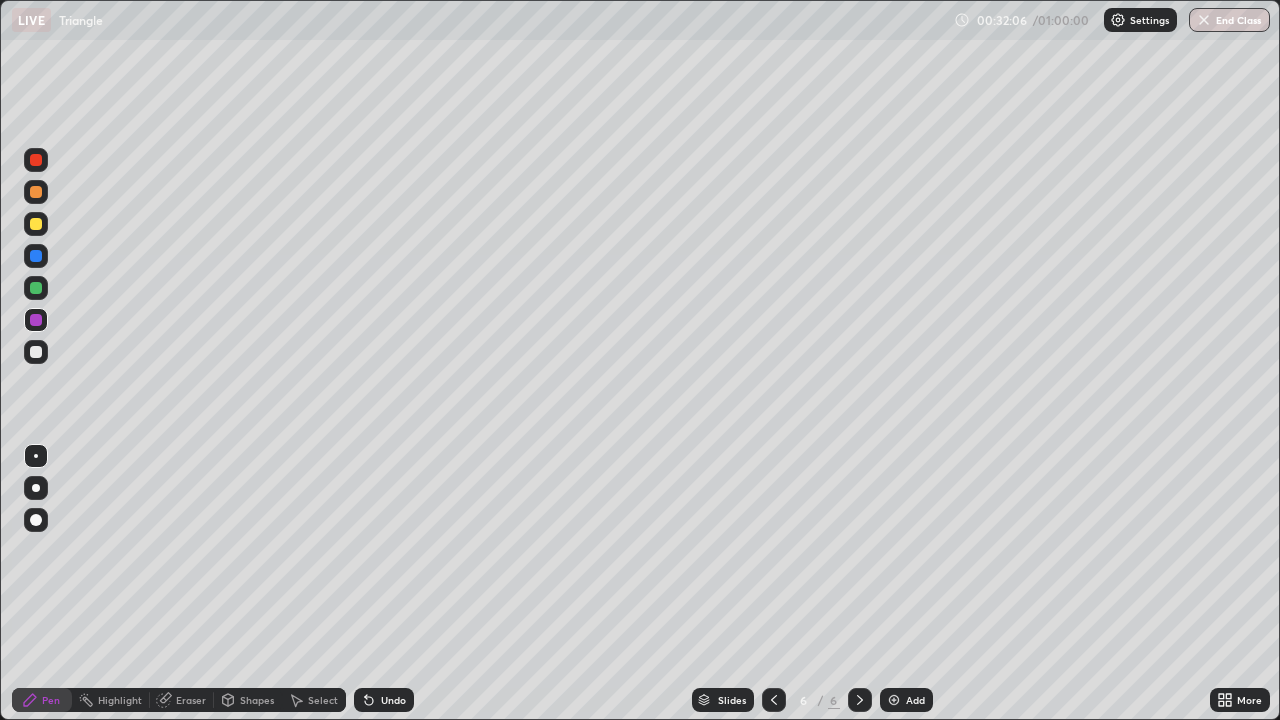 click on "Add" at bounding box center (906, 700) 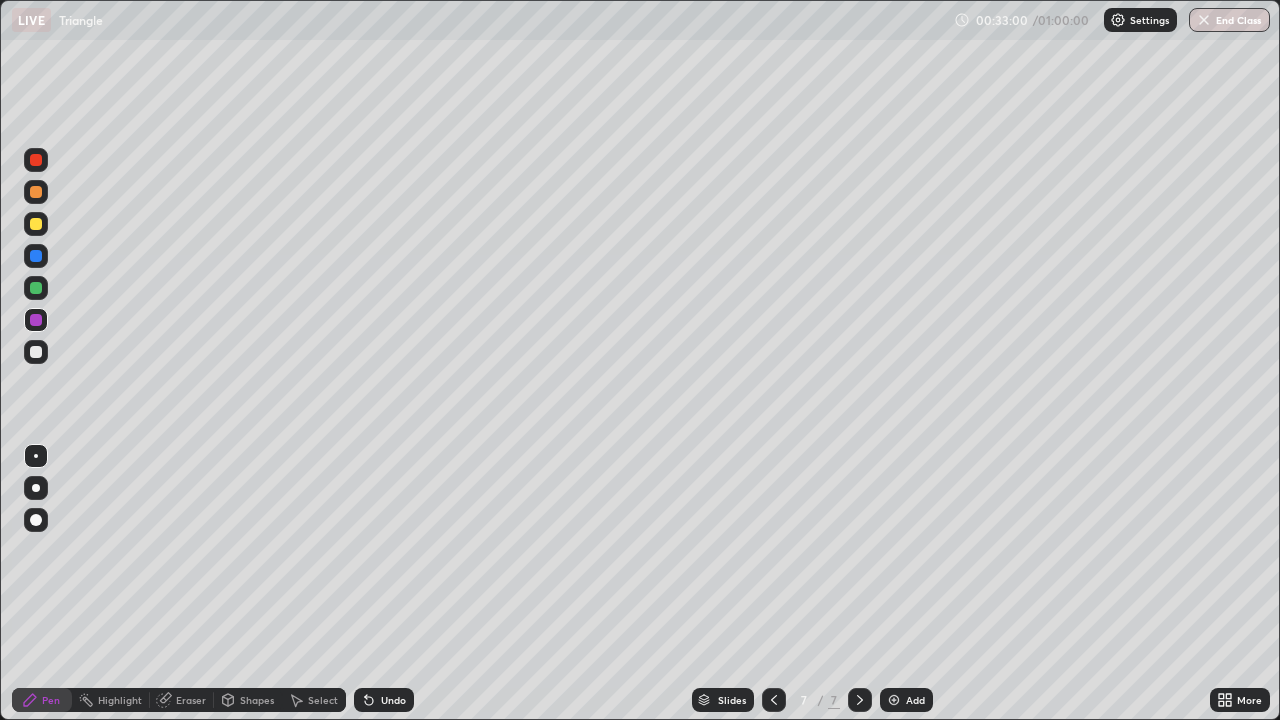 click 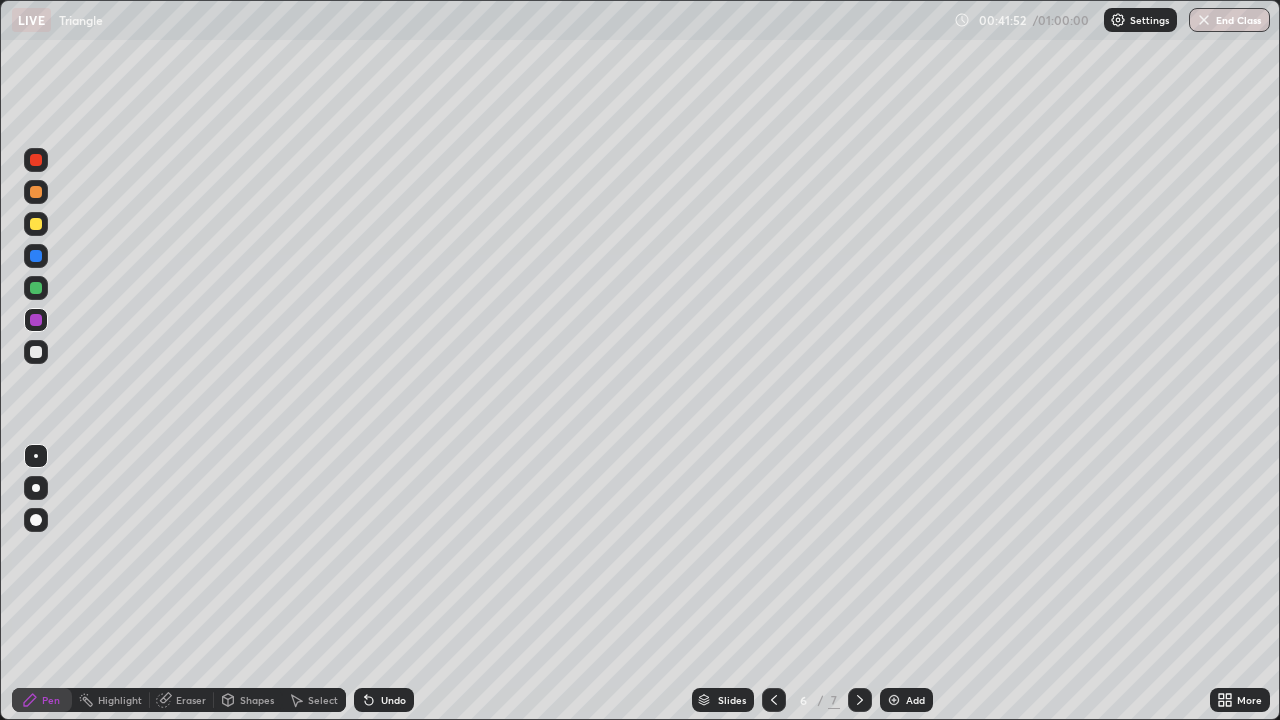 click on "Add" at bounding box center [906, 700] 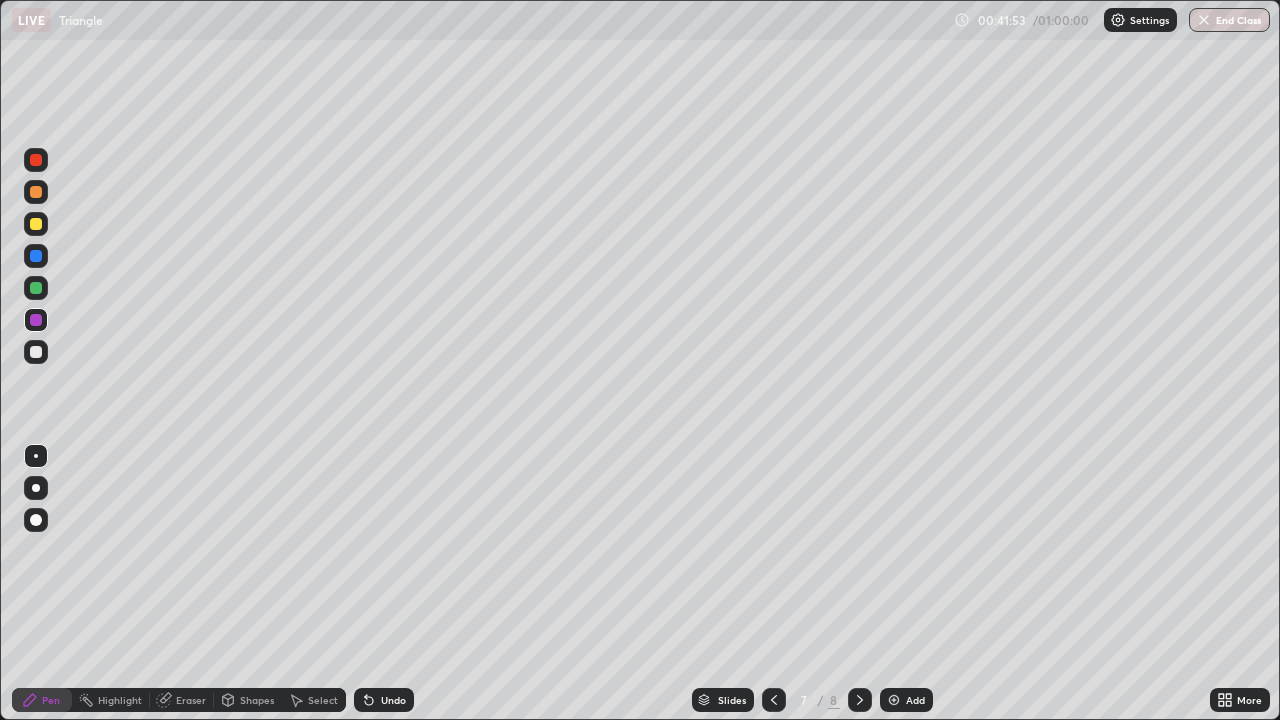 click on "Shapes" at bounding box center [248, 700] 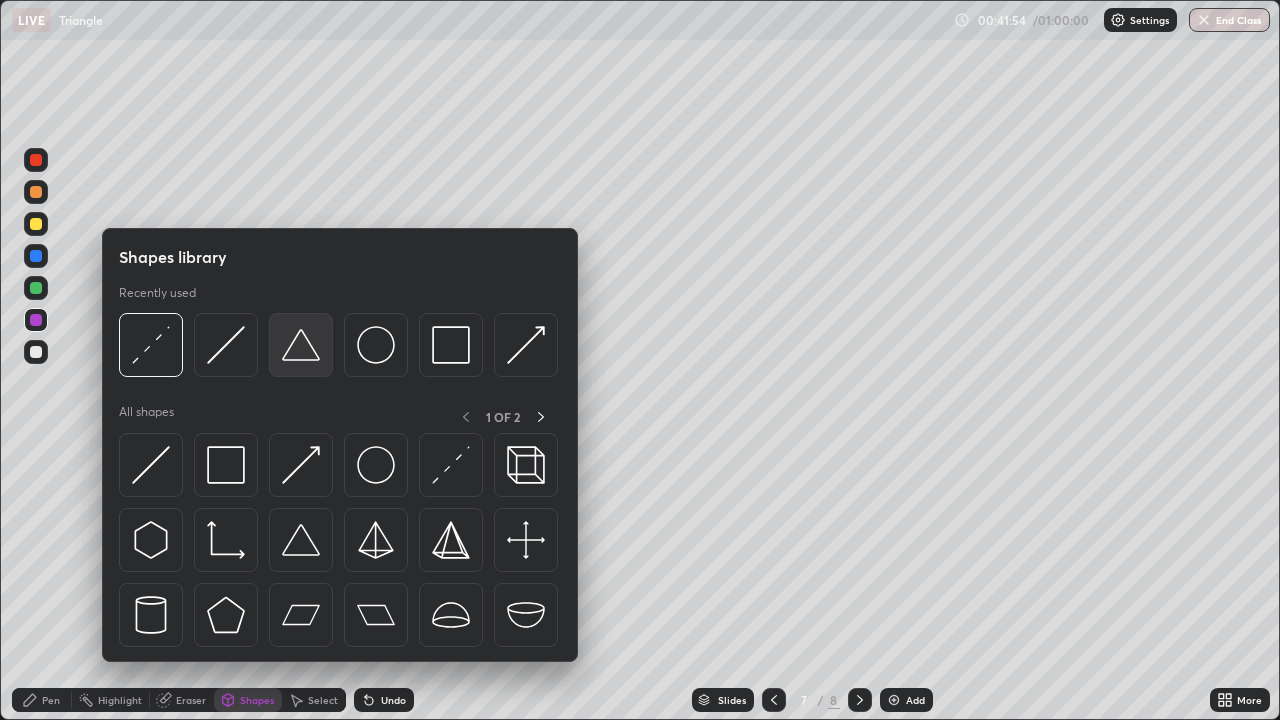 click at bounding box center [301, 345] 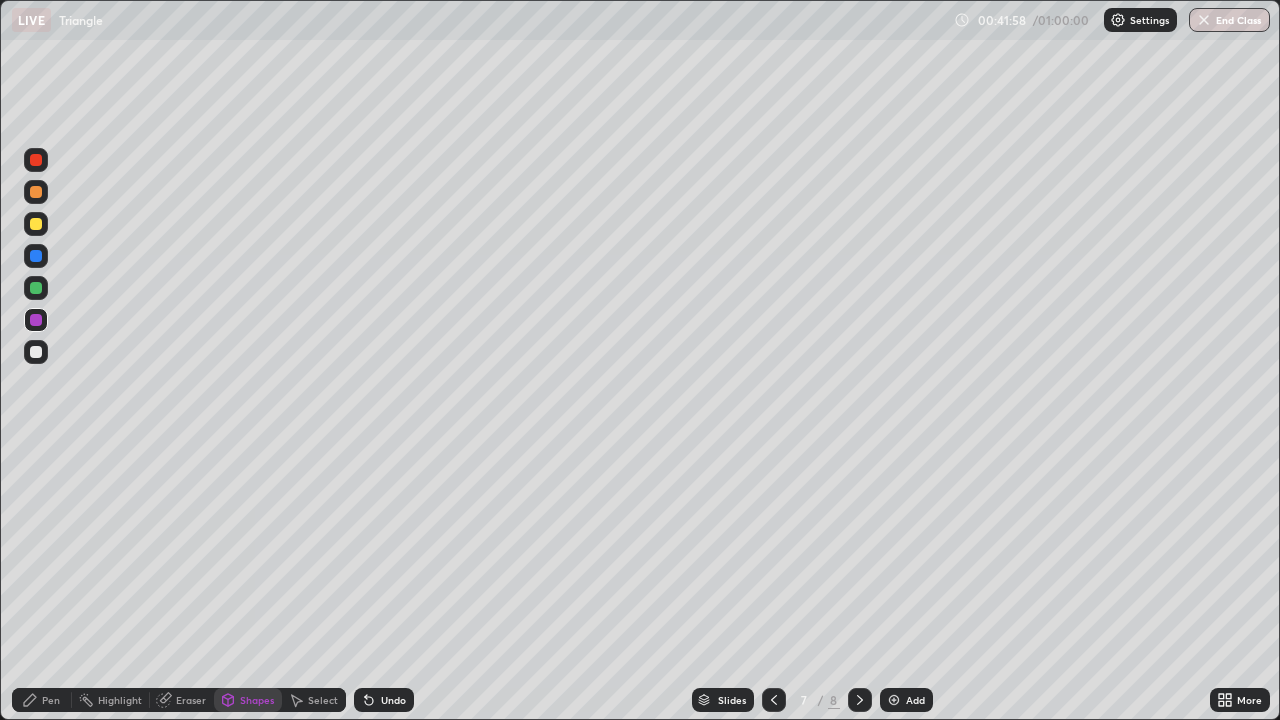click on "Shapes" at bounding box center [257, 700] 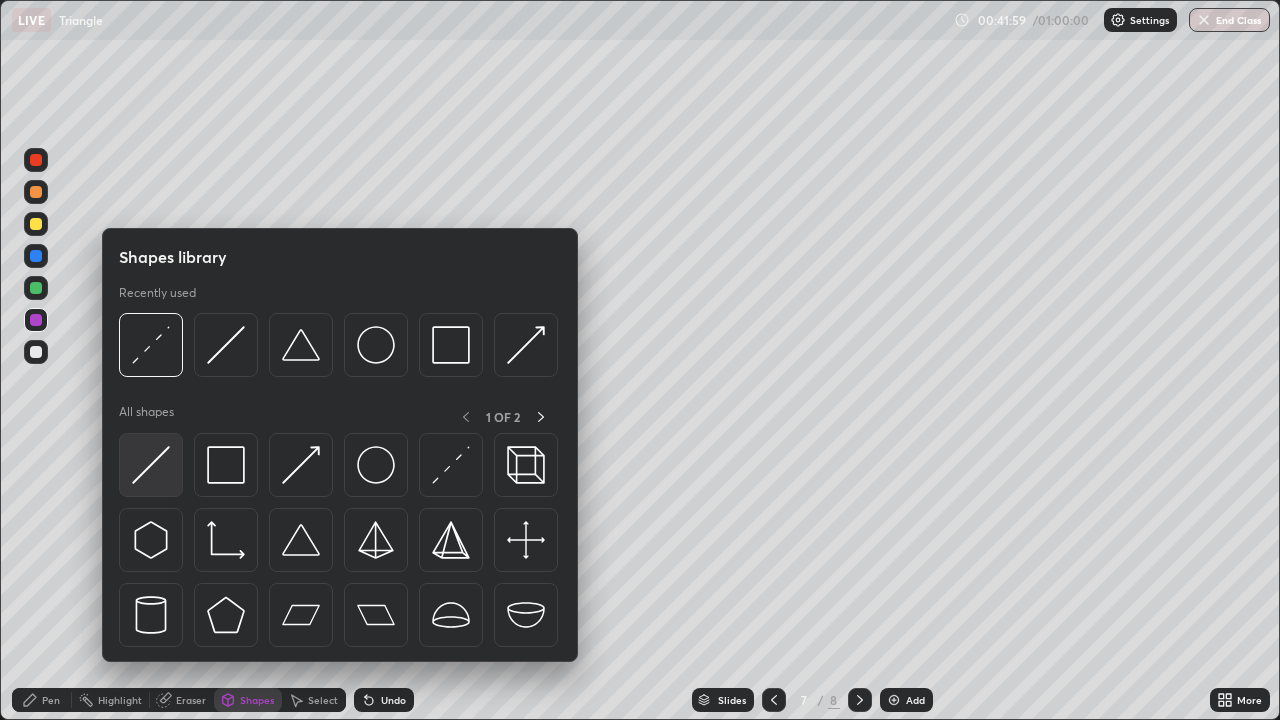 click at bounding box center [151, 465] 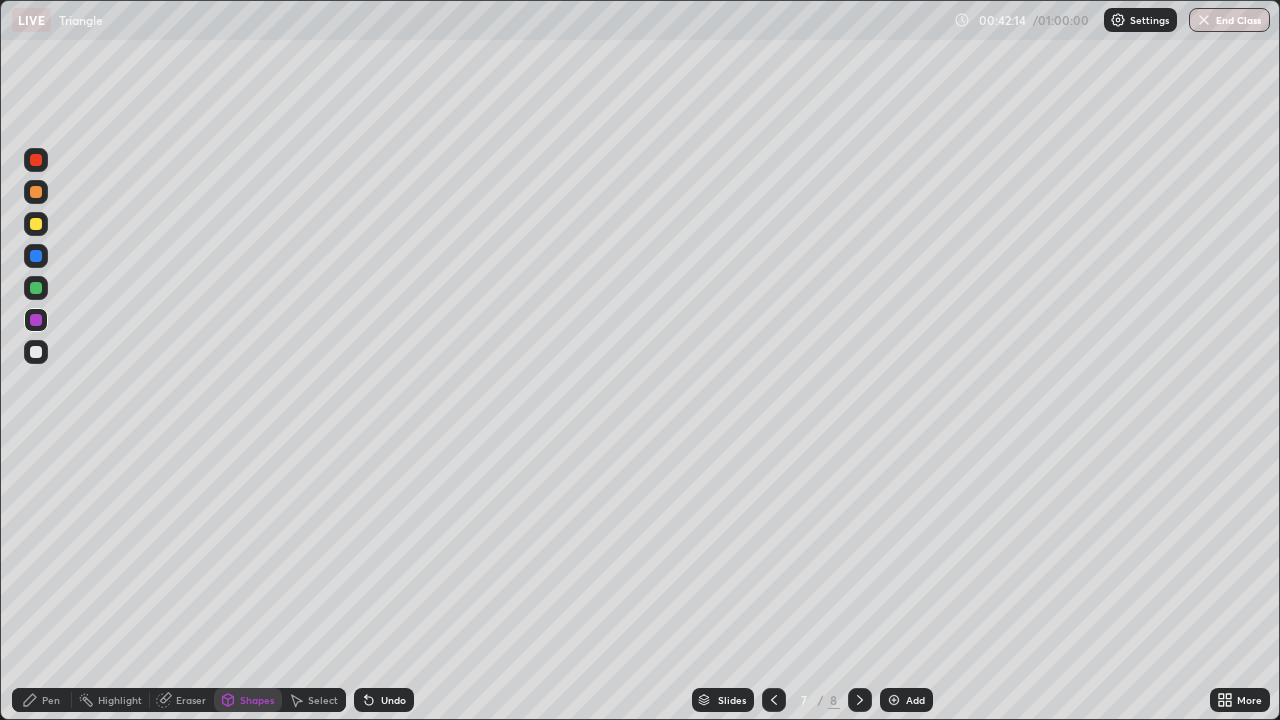 click on "Pen" at bounding box center [51, 700] 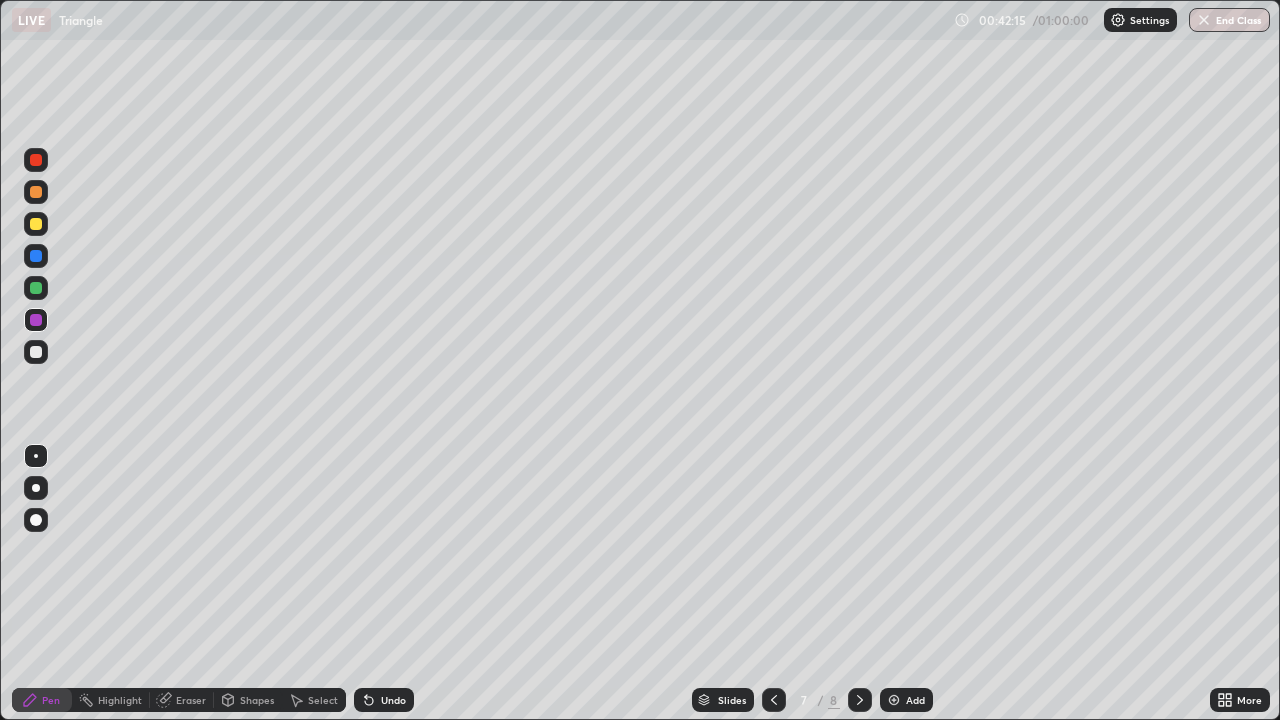 click at bounding box center (36, 352) 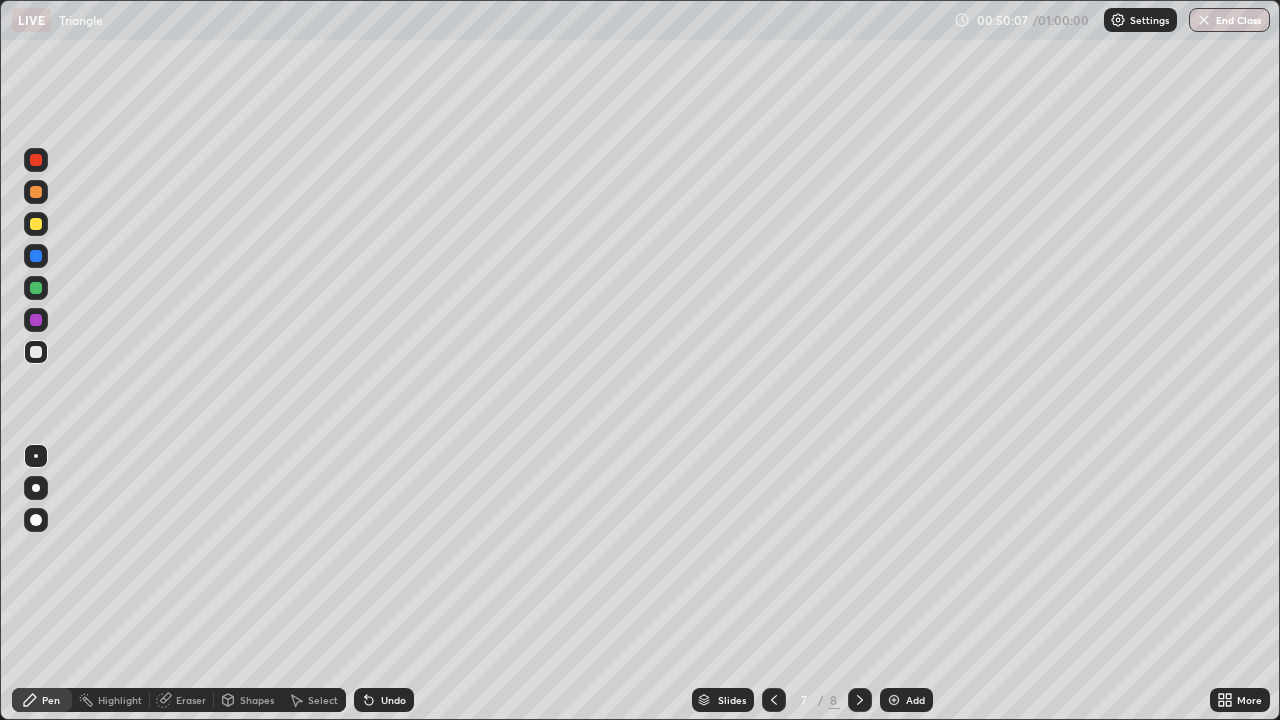 click on "Add" at bounding box center [906, 700] 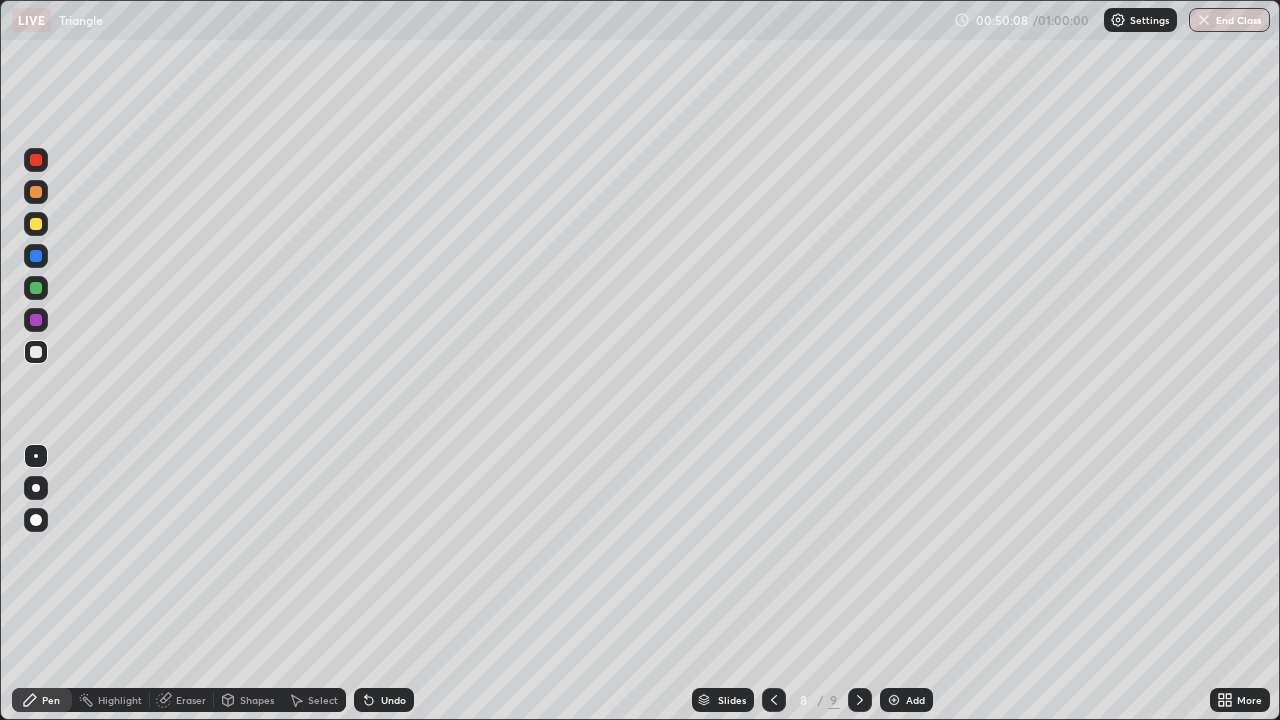 click on "Shapes" at bounding box center (257, 700) 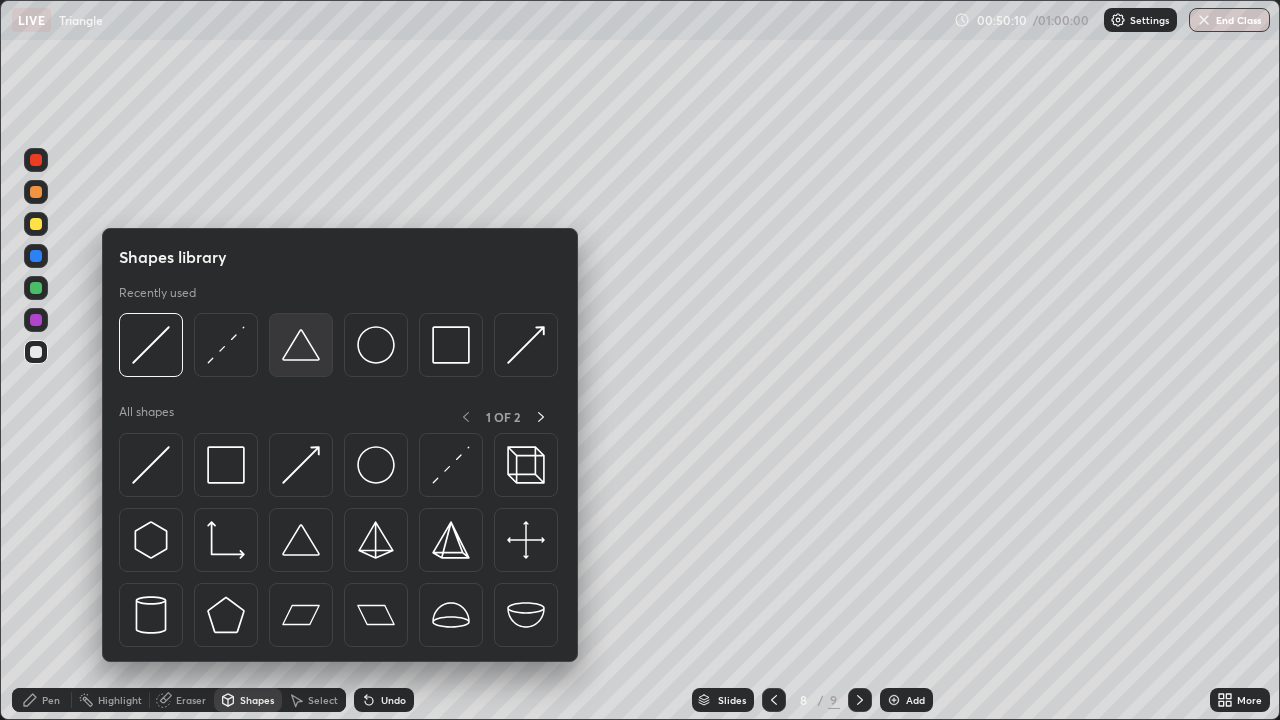 click at bounding box center (301, 345) 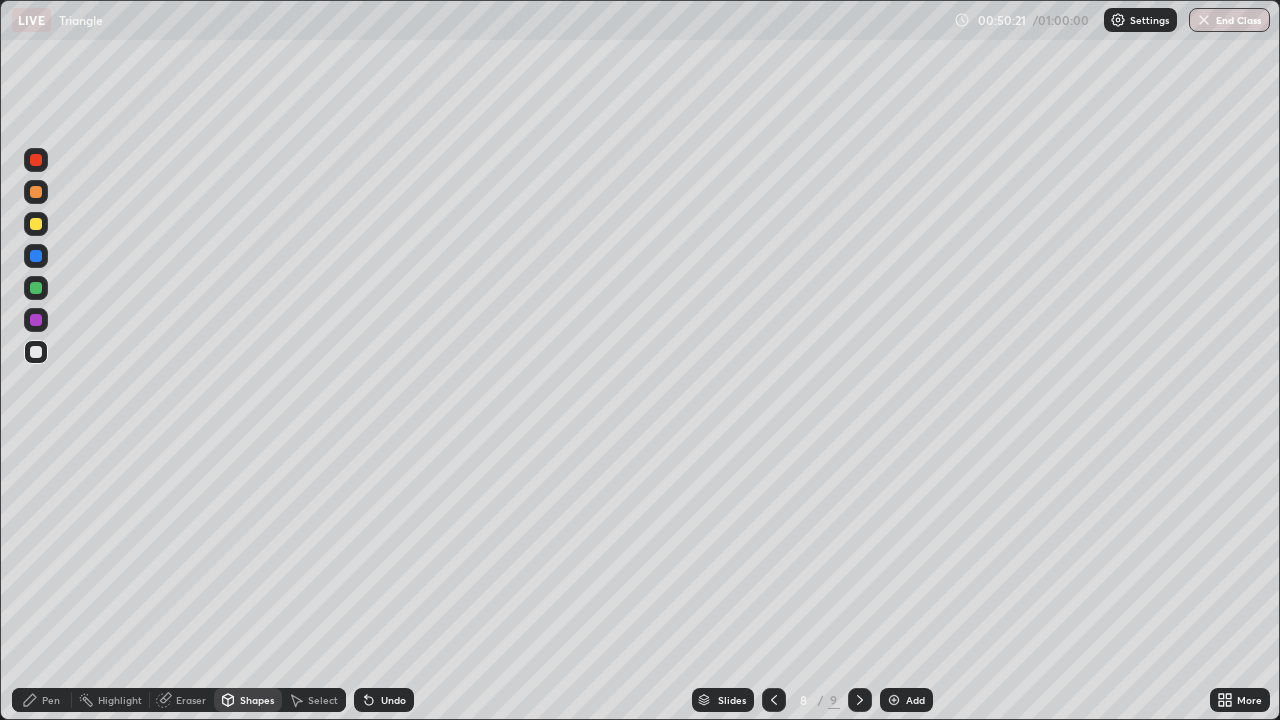 click on "Pen" at bounding box center [42, 700] 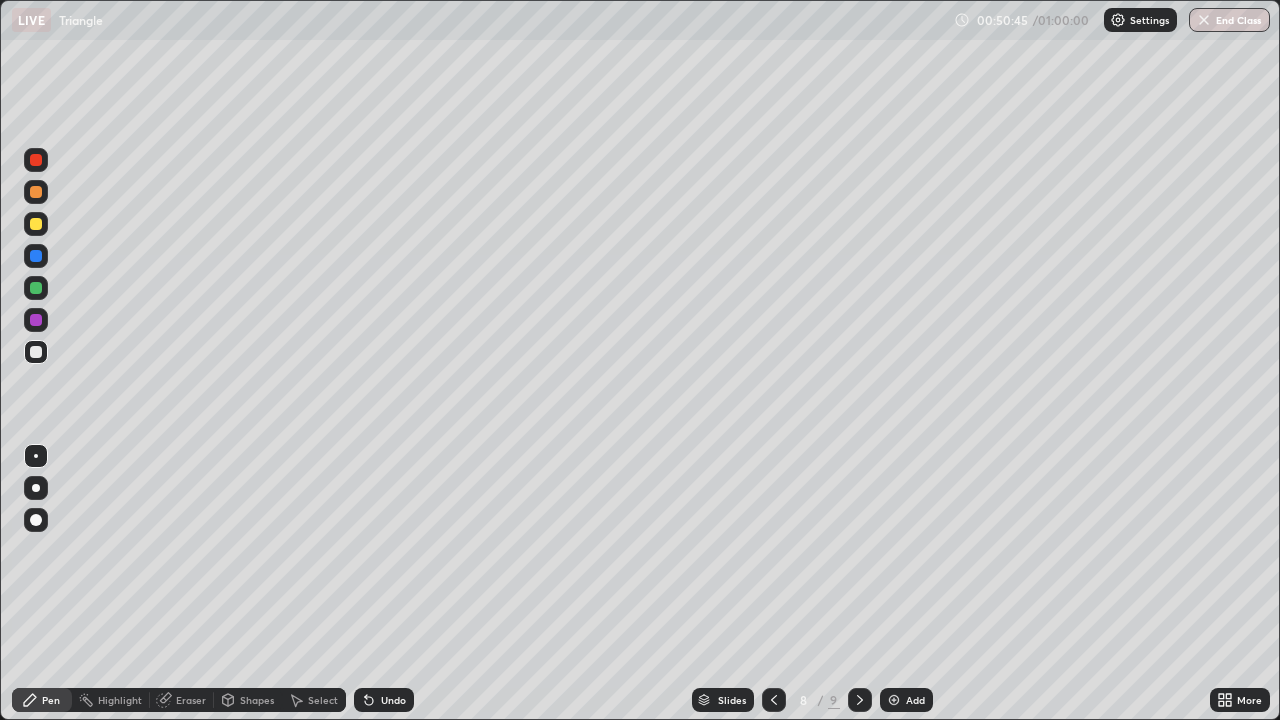 click on "Shapes" at bounding box center [257, 700] 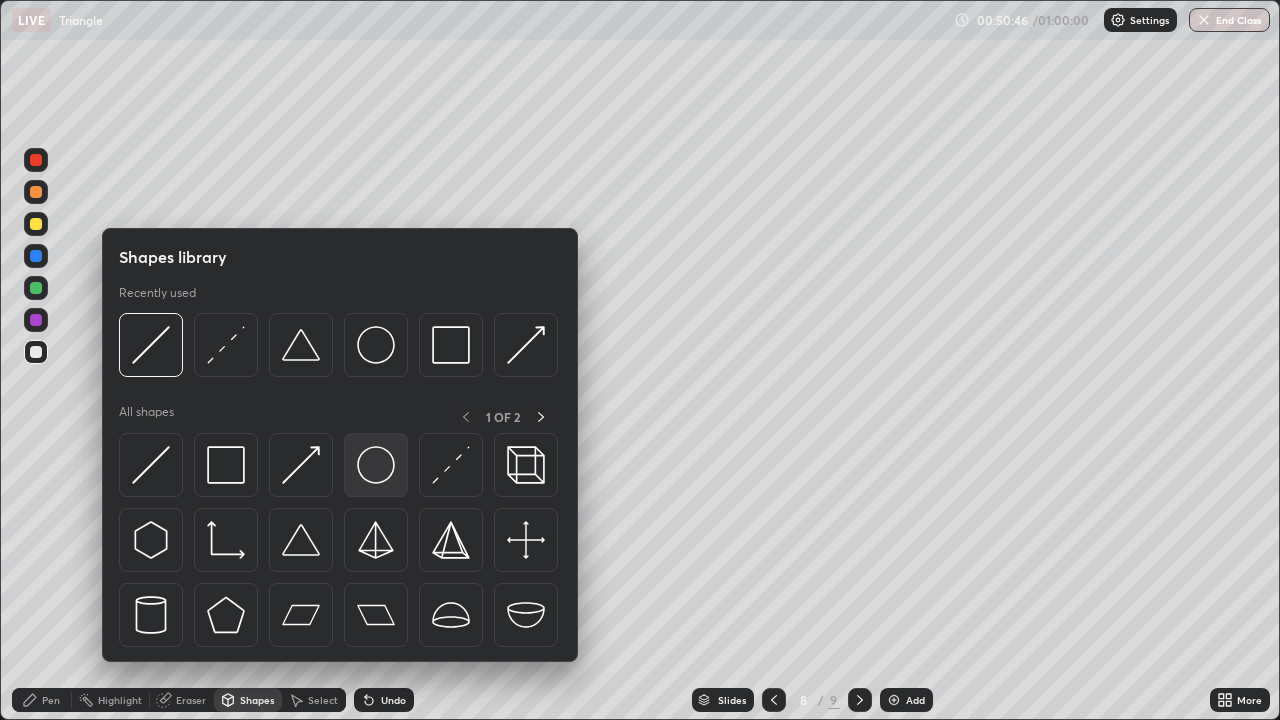 click at bounding box center [376, 465] 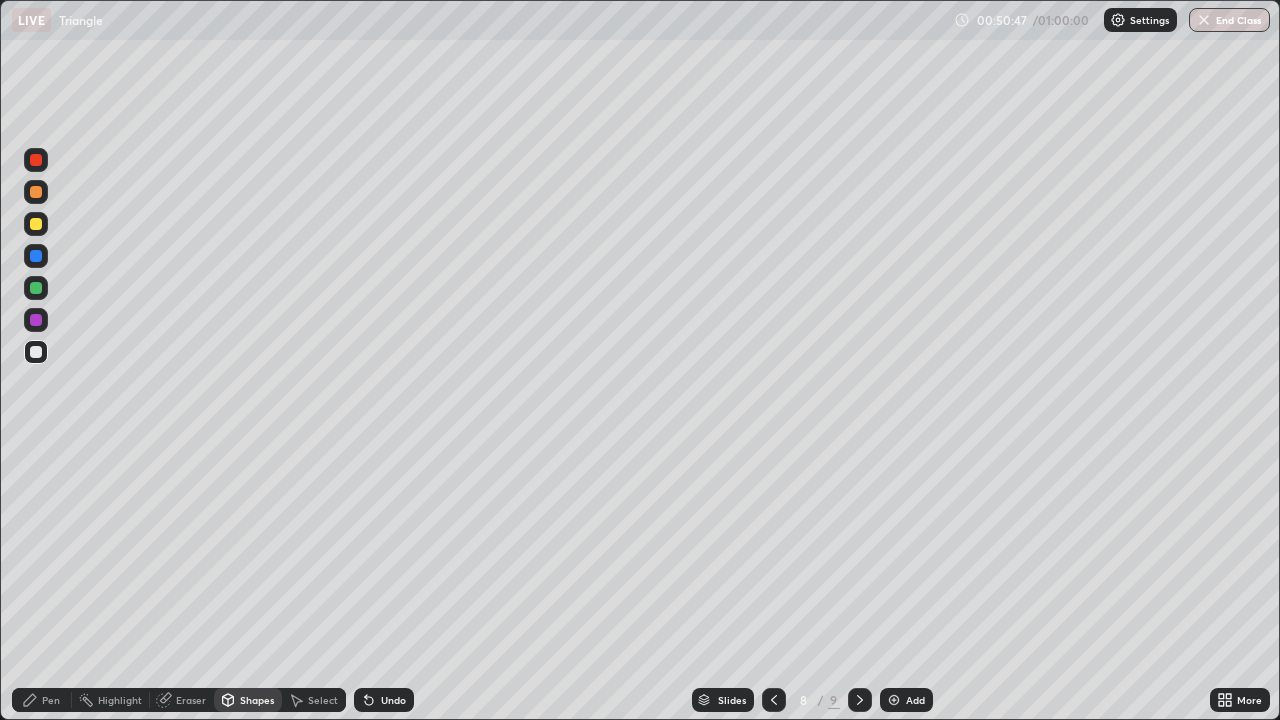 click on "Add" at bounding box center (906, 700) 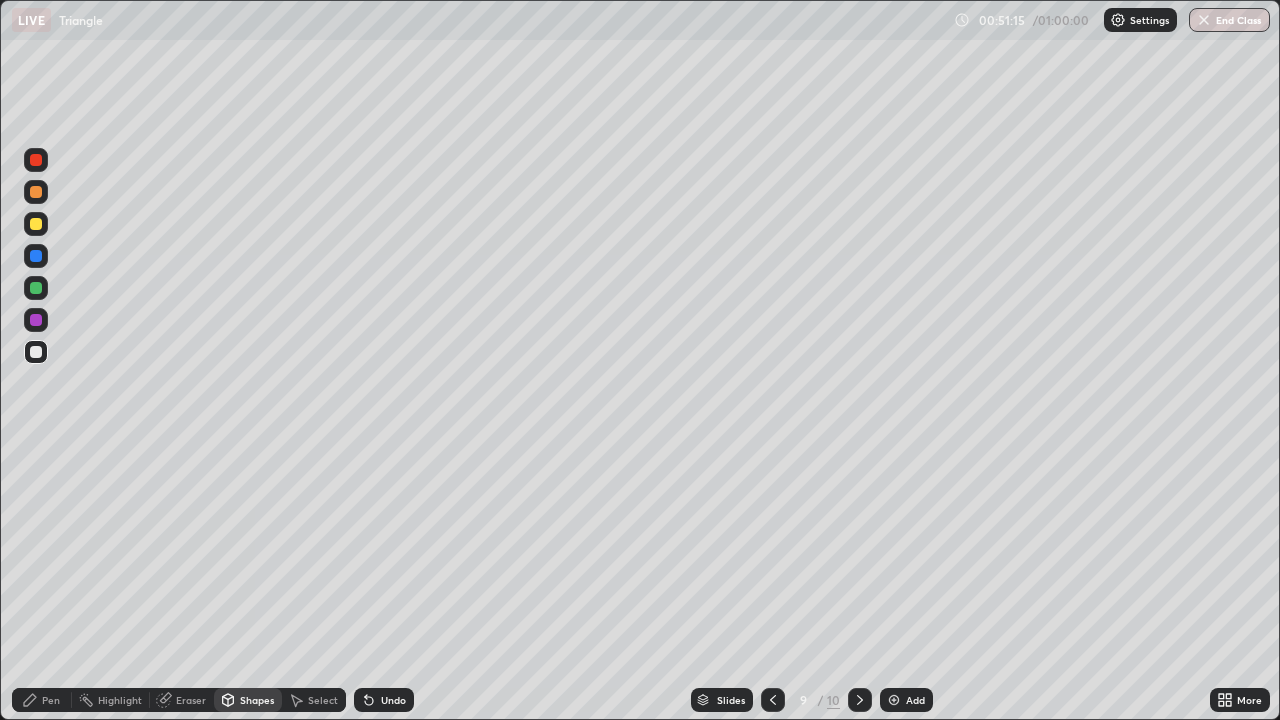 click on "Add" at bounding box center (906, 700) 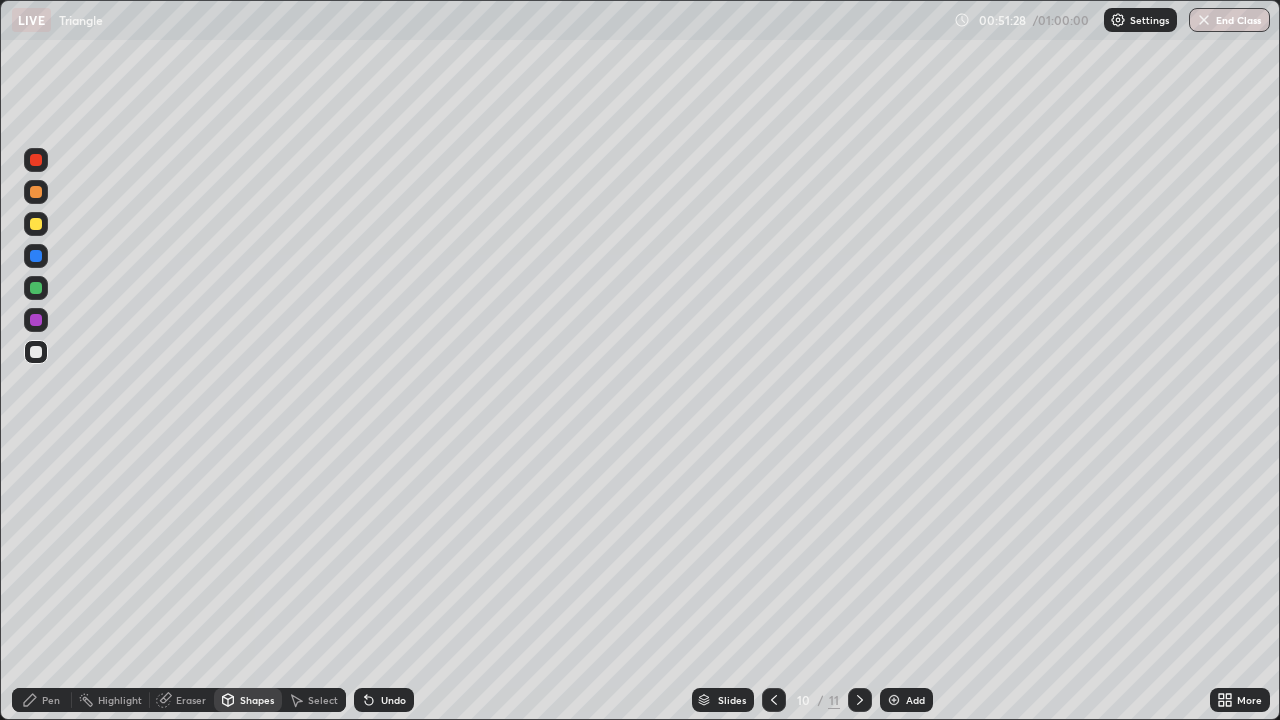 click on "End Class" at bounding box center [1229, 20] 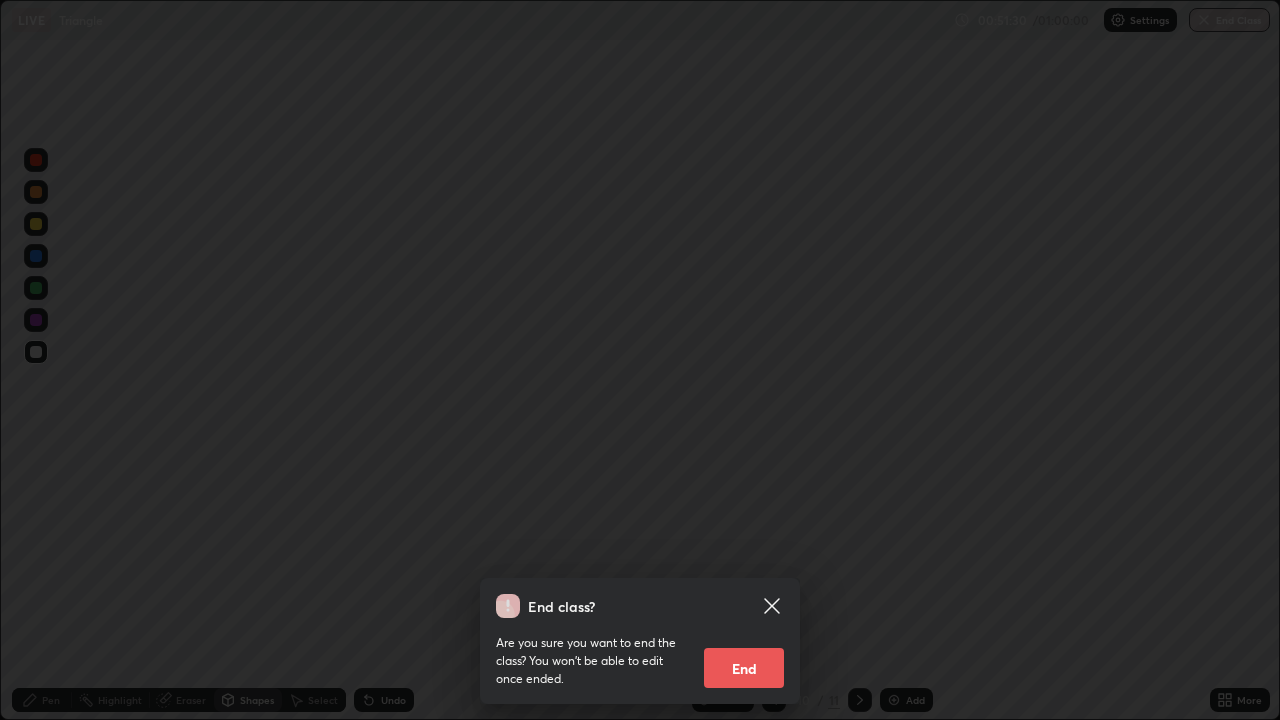 click on "End" at bounding box center [744, 668] 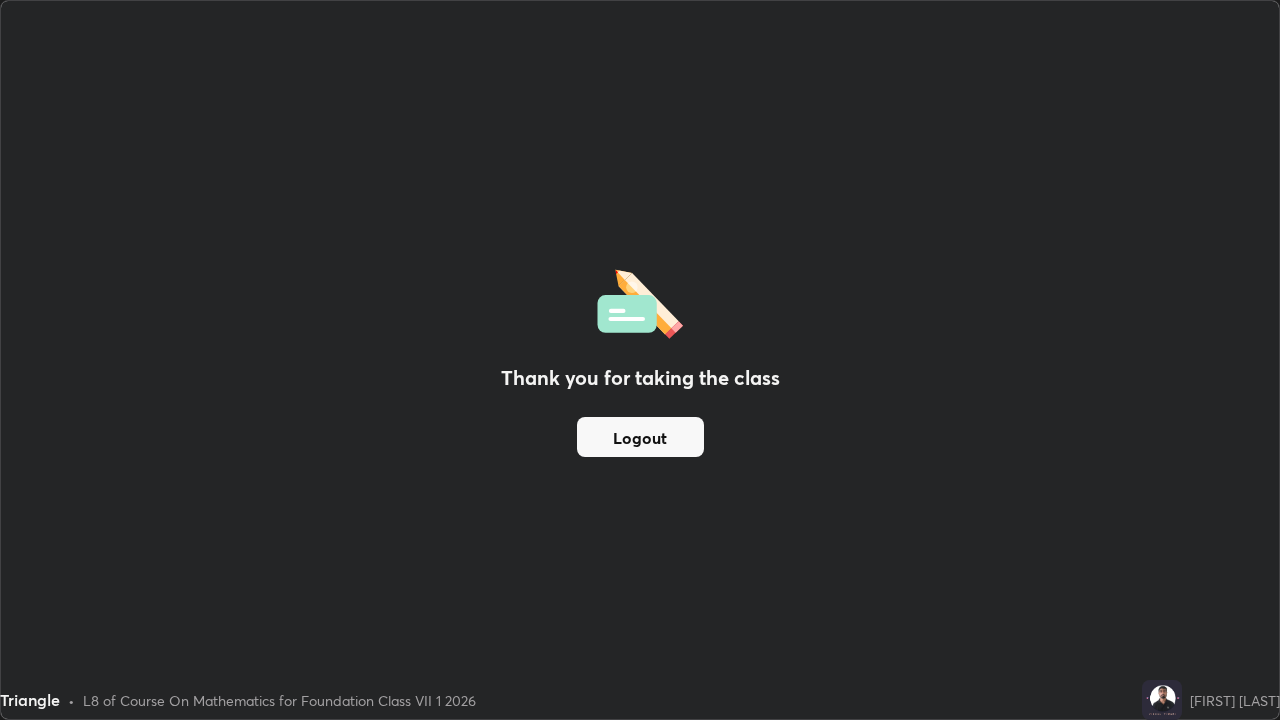 click on "Logout" at bounding box center (640, 437) 